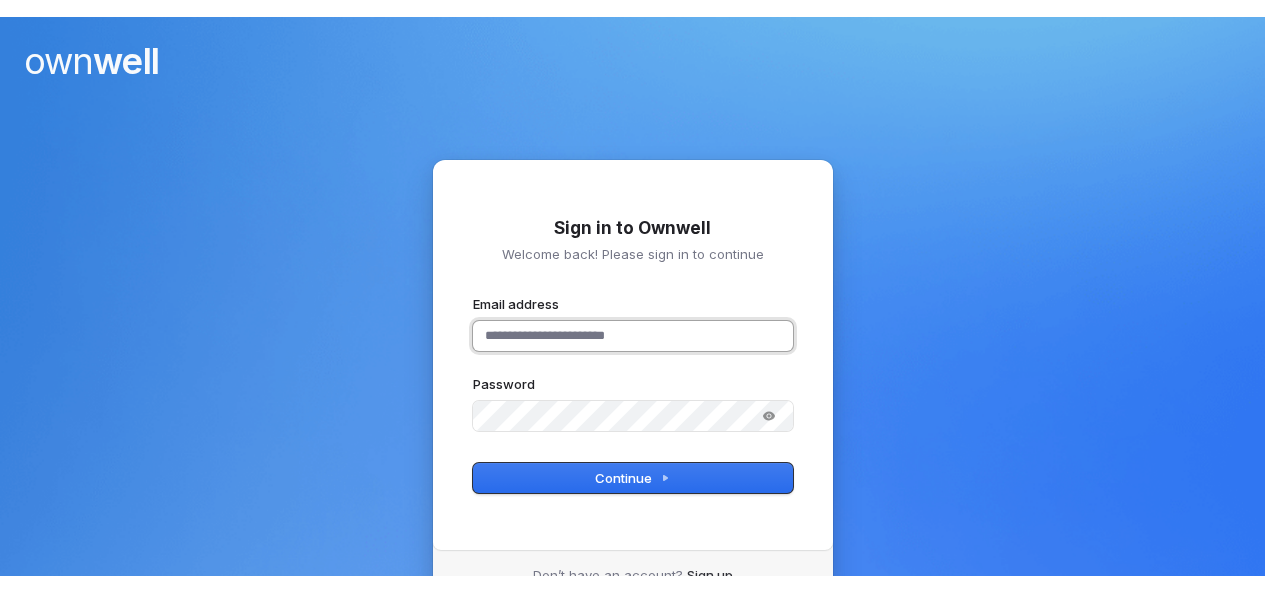 scroll, scrollTop: 0, scrollLeft: 0, axis: both 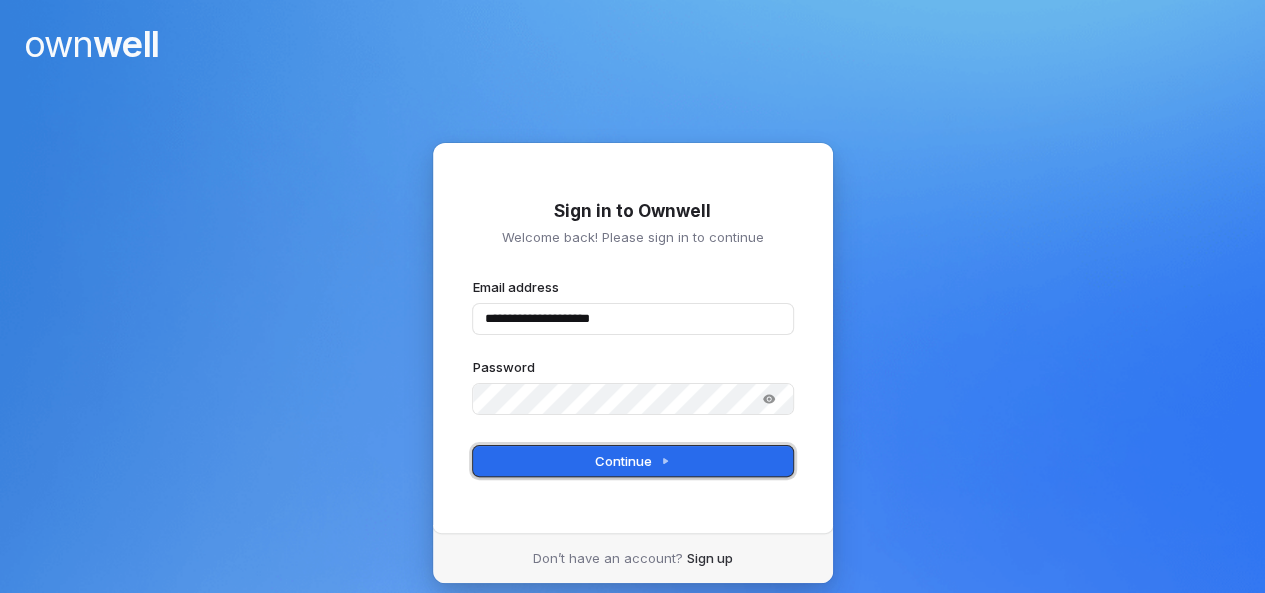 click on "Continue" at bounding box center (632, 461) 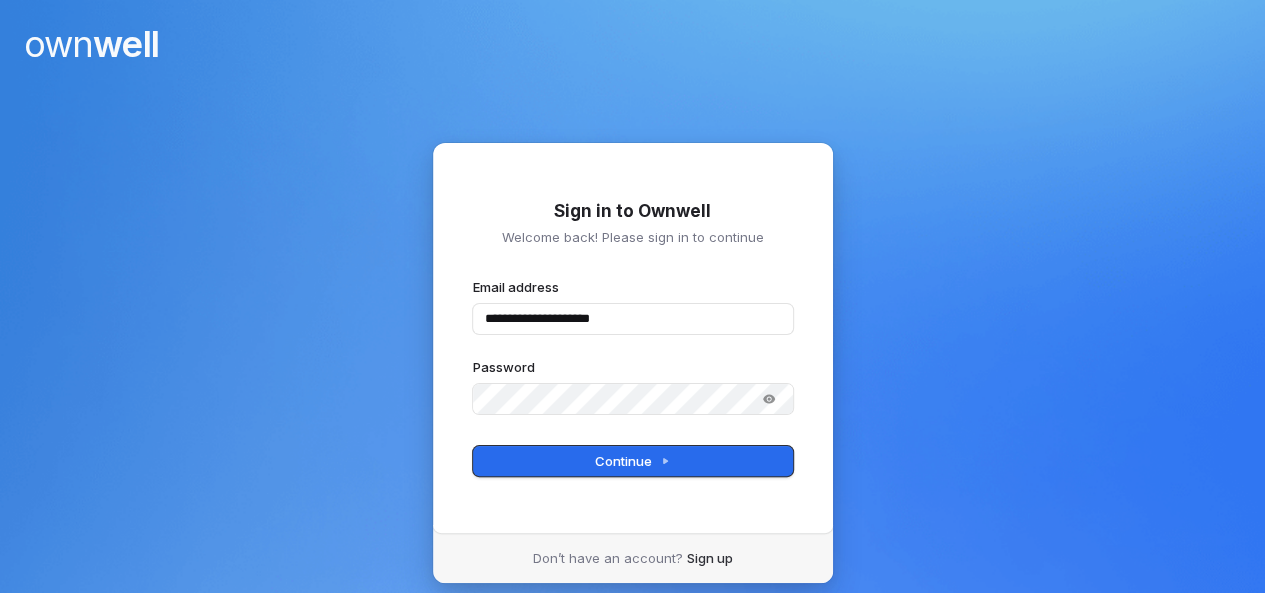 type on "**********" 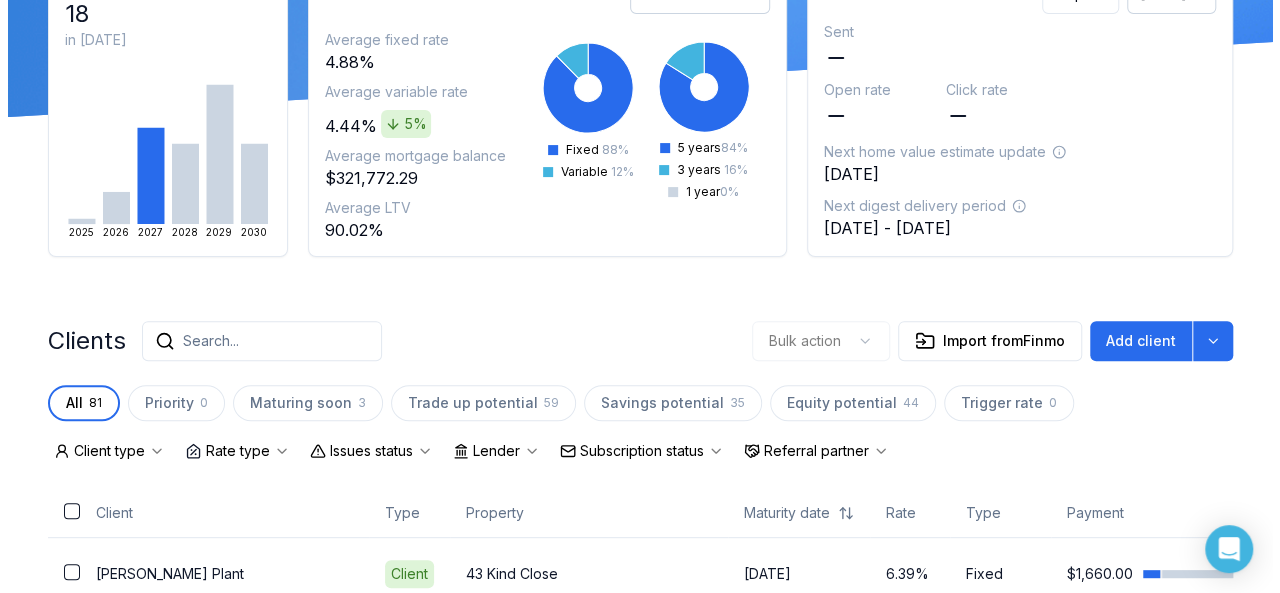 scroll, scrollTop: 184, scrollLeft: 0, axis: vertical 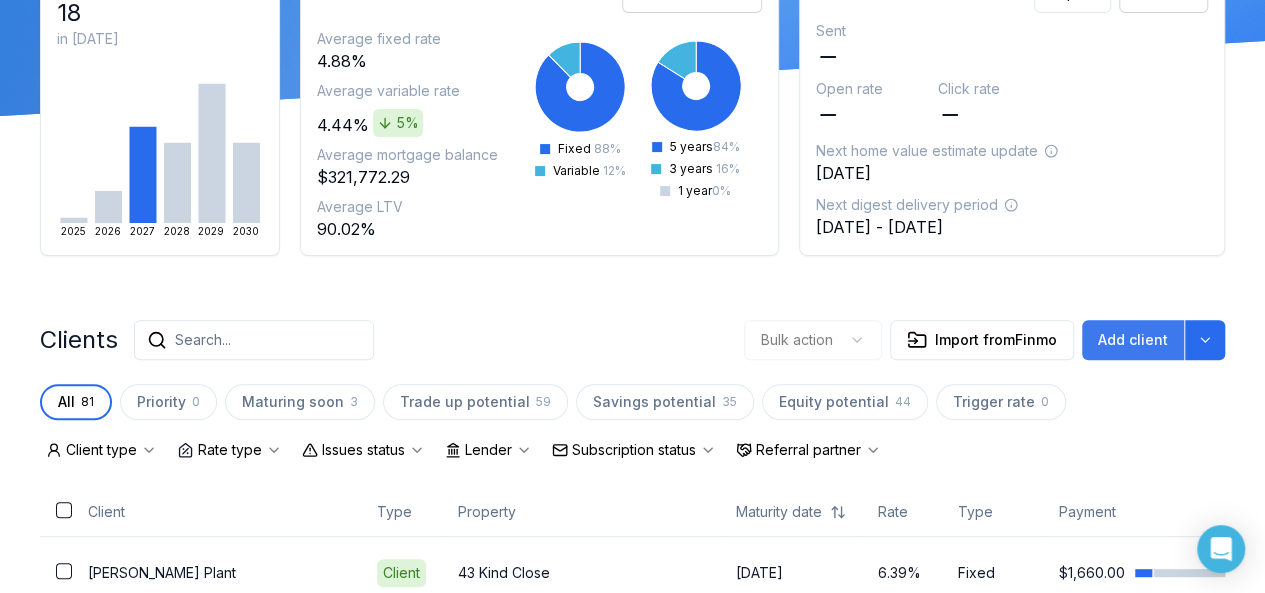 click on "Add client" at bounding box center [1133, 340] 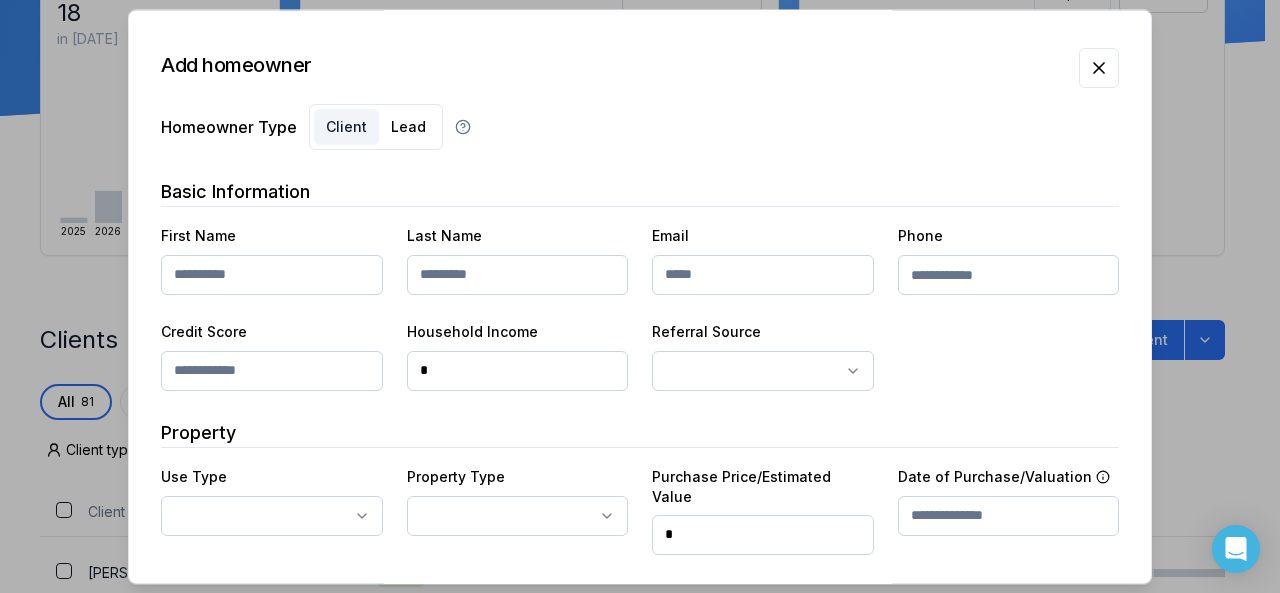 click at bounding box center (272, 275) 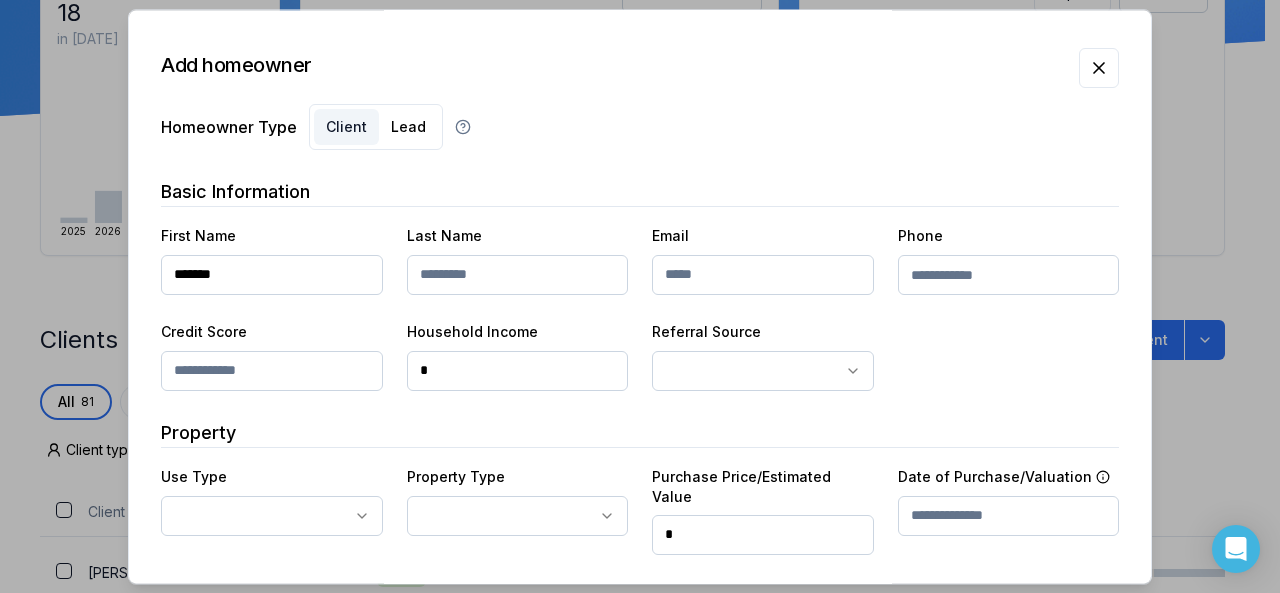 type on "*******" 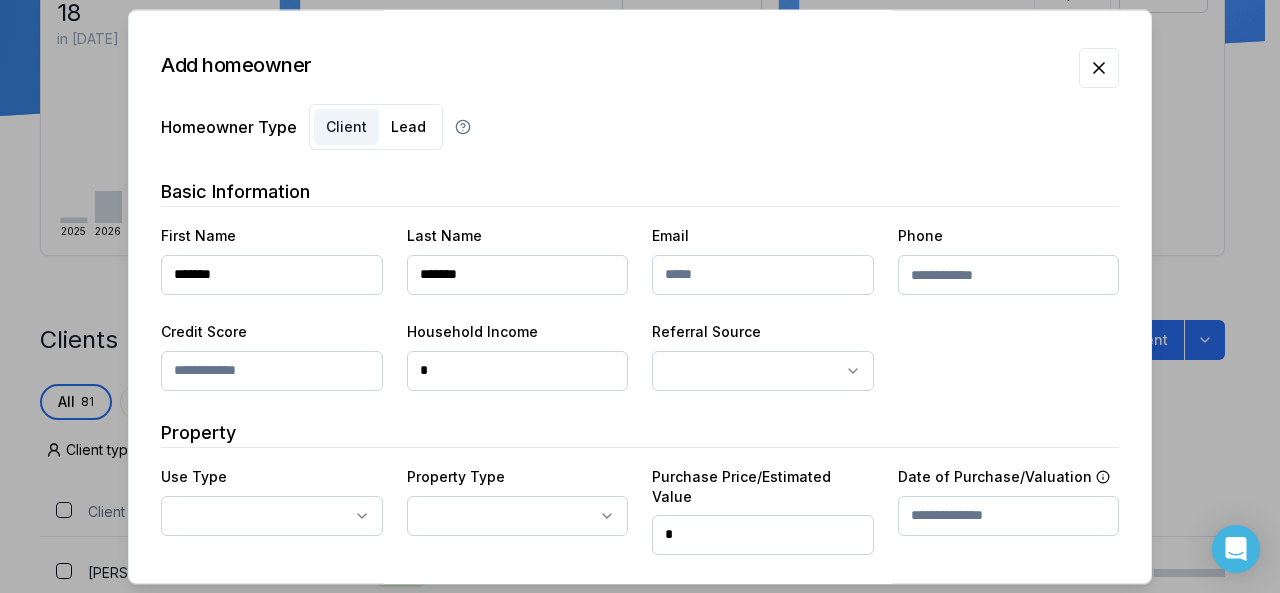type on "*******" 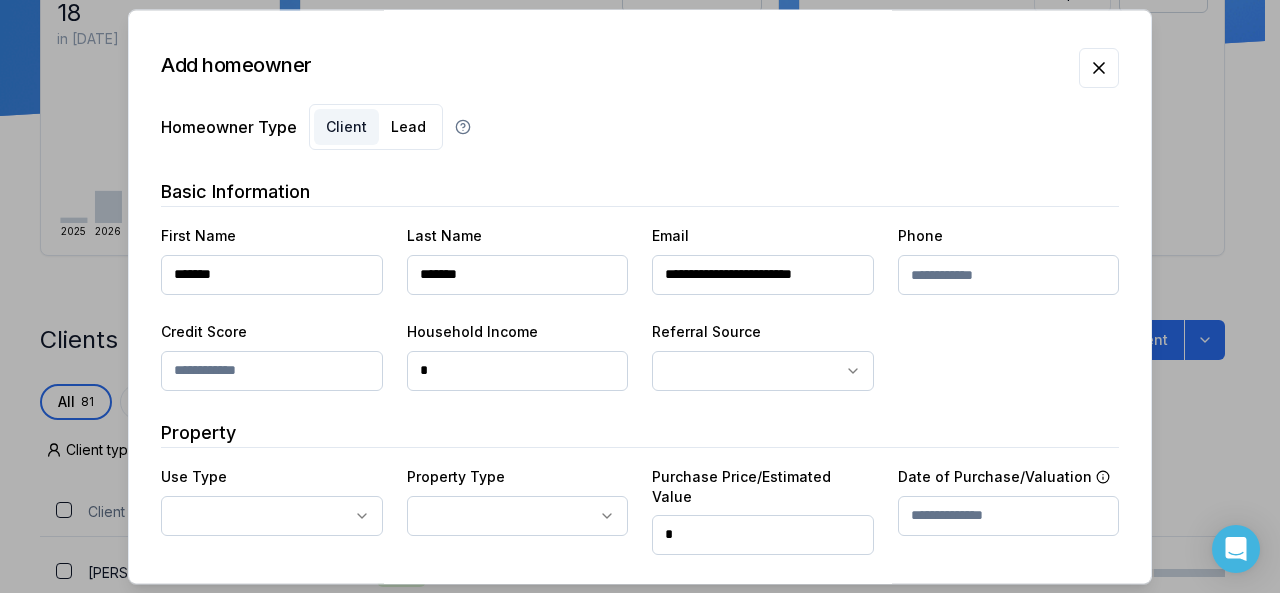 type on "**********" 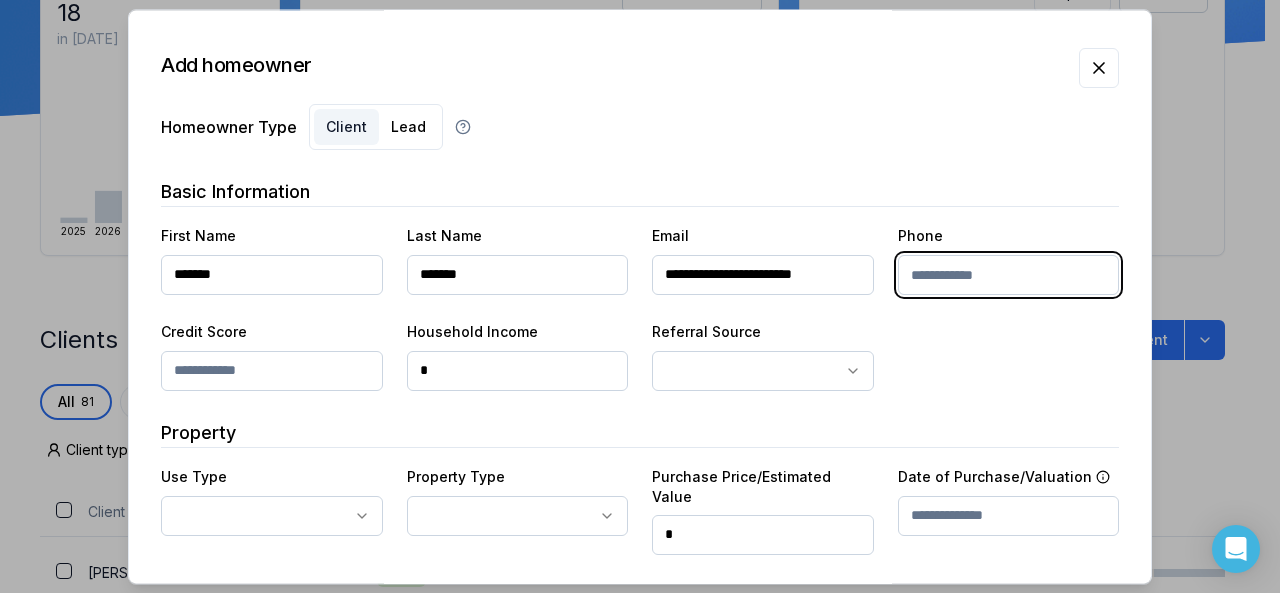 click at bounding box center [1009, 275] 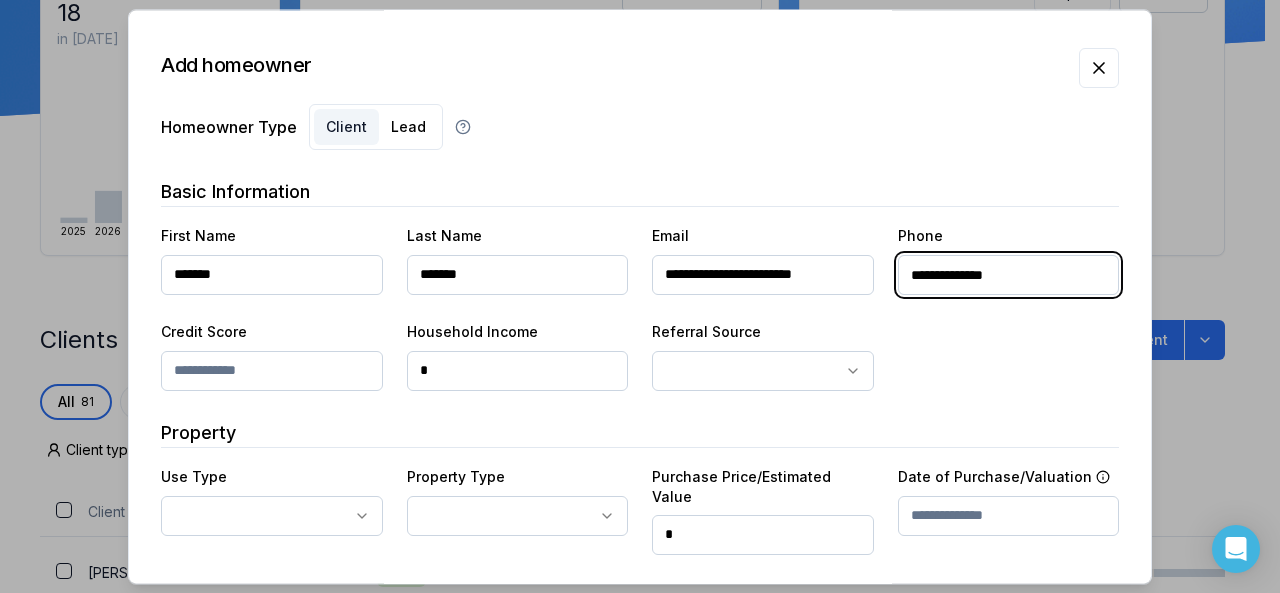 type on "**********" 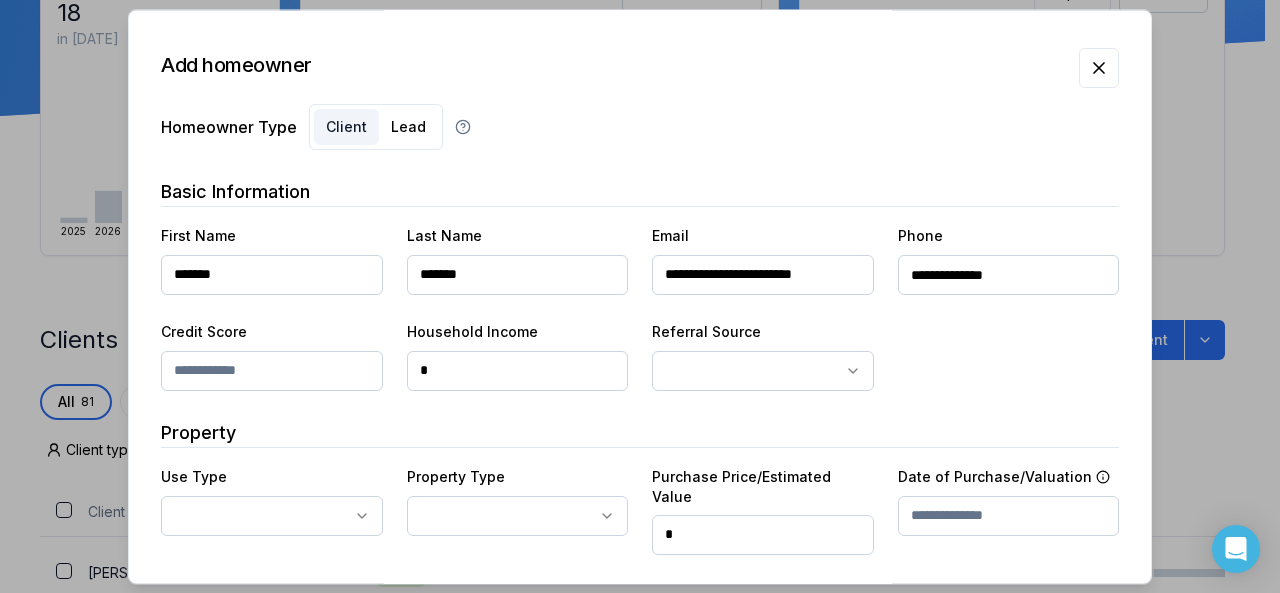 click at bounding box center (272, 371) 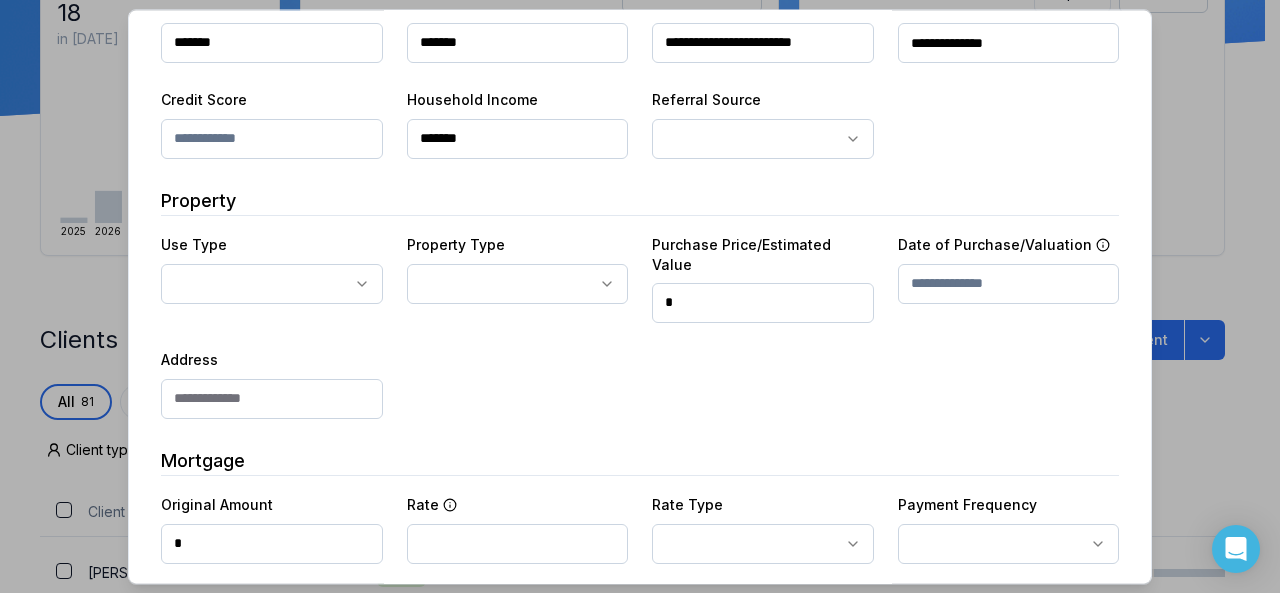 scroll, scrollTop: 253, scrollLeft: 0, axis: vertical 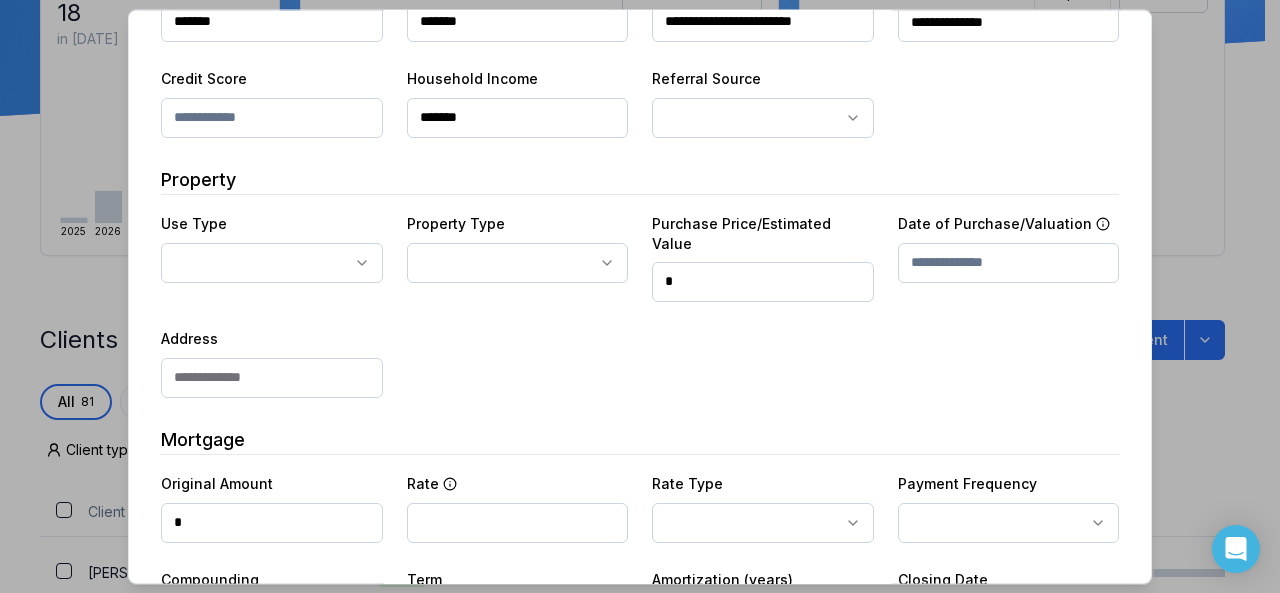 type on "*******" 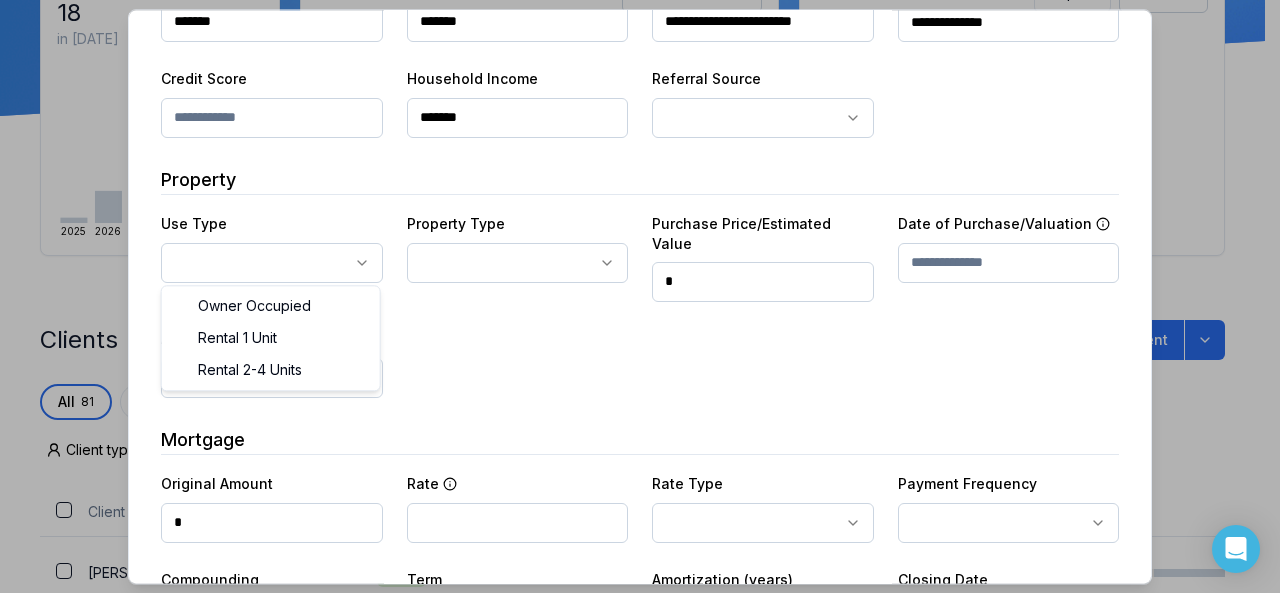 click on "Ownwell's platform is not optimized for mobile at this time.   For the best experience, please use a   desktop or laptop  to manage your account.   Note:  The   personalized homeownership reports   you generate for clients   are fully mobile-friendly   and can be easily viewed on any device. own well Dashboard Landing Page Adopt My Mortgage 81  of  100  clients used Purchase additional client capacity Insights Maturities by year 18 in [DATE] 2025 2026 2027 2028 2029 2030 Mortgages All active Average fixed rate 4.88% Average variable rate 4.44% 5% Average mortgage balance $321,772.29 Average LTV 90.02% Fixed   88 % Variable   12 % 5 years  84 % 3 years   16 % 1 year  0 % Digests Export [DATE] Sent Open rate Click rate Next home value estimate update [DATE] Next digest delivery period [DATE] - [DATE] Clients Search... Bulk action   Import from  Finmo Add client All 81 Priority 0 Maturing soon 3 Trade up potential 59 Savings potential 35 Equity potential 44 Trigger rate 0 Client type Rate type" at bounding box center (632, -34) 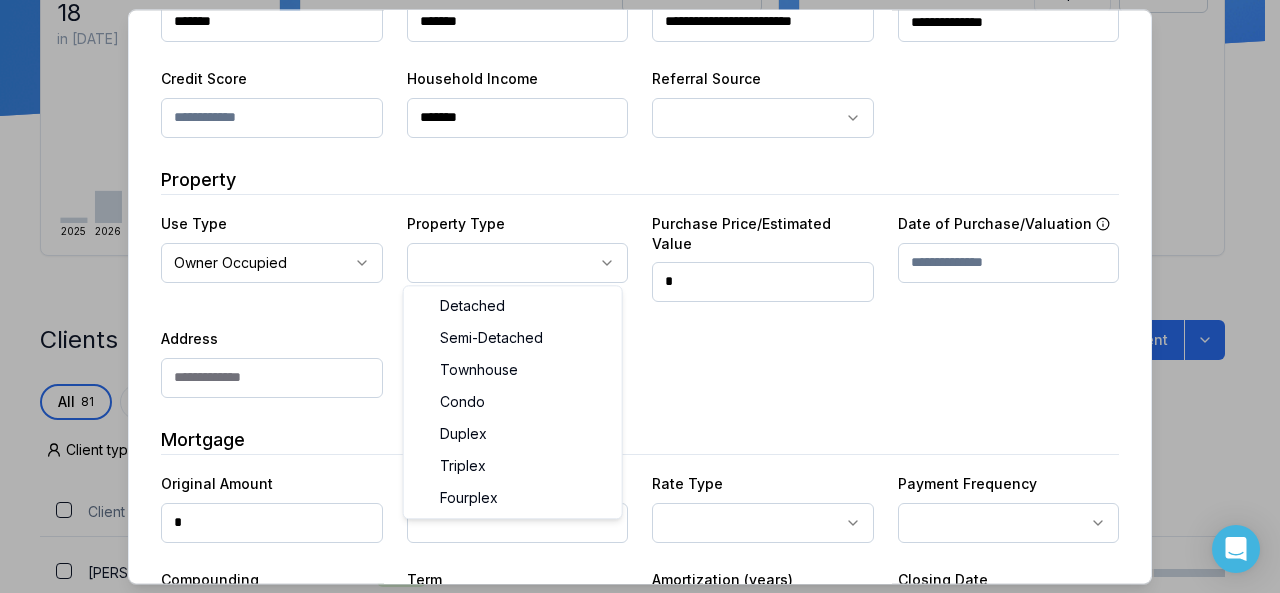 click on "Ownwell's platform is not optimized for mobile at this time.   For the best experience, please use a   desktop or laptop  to manage your account.   Note:  The   personalized homeownership reports   you generate for clients   are fully mobile-friendly   and can be easily viewed on any device. own well Dashboard Landing Page Adopt My Mortgage 81  of  100  clients used Purchase additional client capacity Insights Maturities by year 18 in [DATE] 2025 2026 2027 2028 2029 2030 Mortgages All active Average fixed rate 4.88% Average variable rate 4.44% 5% Average mortgage balance $321,772.29 Average LTV 90.02% Fixed   88 % Variable   12 % 5 years  84 % 3 years   16 % 1 year  0 % Digests Export [DATE] Sent Open rate Click rate Next home value estimate update [DATE] Next digest delivery period [DATE] - [DATE] Clients Search... Bulk action   Import from  Finmo Add client All 81 Priority 0 Maturing soon 3 Trade up potential 59 Savings potential 35 Equity potential 44 Trigger rate 0 Client type Rate type" at bounding box center [632, -34] 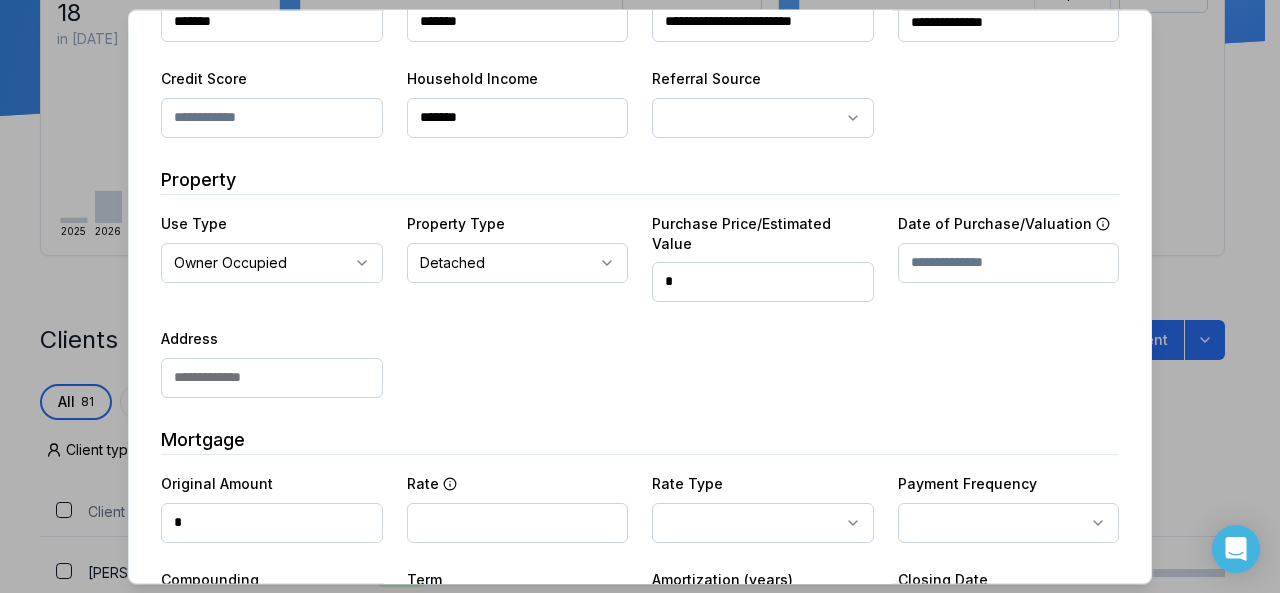 click on "Ownwell's platform is not optimized for mobile at this time.   For the best experience, please use a   desktop or laptop  to manage your account.   Note:  The   personalized homeownership reports   you generate for clients   are fully mobile-friendly   and can be easily viewed on any device. own well Dashboard Landing Page Adopt My Mortgage 81  of  100  clients used Purchase additional client capacity Insights Maturities by year 18 in [DATE] 2025 2026 2027 2028 2029 2030 Mortgages All active Average fixed rate 4.88% Average variable rate 4.44% 5% Average mortgage balance $321,772.29 Average LTV 90.02% Fixed   88 % Variable   12 % 5 years  84 % 3 years   16 % 1 year  0 % Digests Export [DATE] Sent Open rate Click rate Next home value estimate update [DATE] Next digest delivery period [DATE] - [DATE] Clients Search... Bulk action   Import from  Finmo Add client All 81 Priority 0 Maturing soon 3 Trade up potential 59 Savings potential 35 Equity potential 44 Trigger rate 0 Client type Rate type" at bounding box center [632, -34] 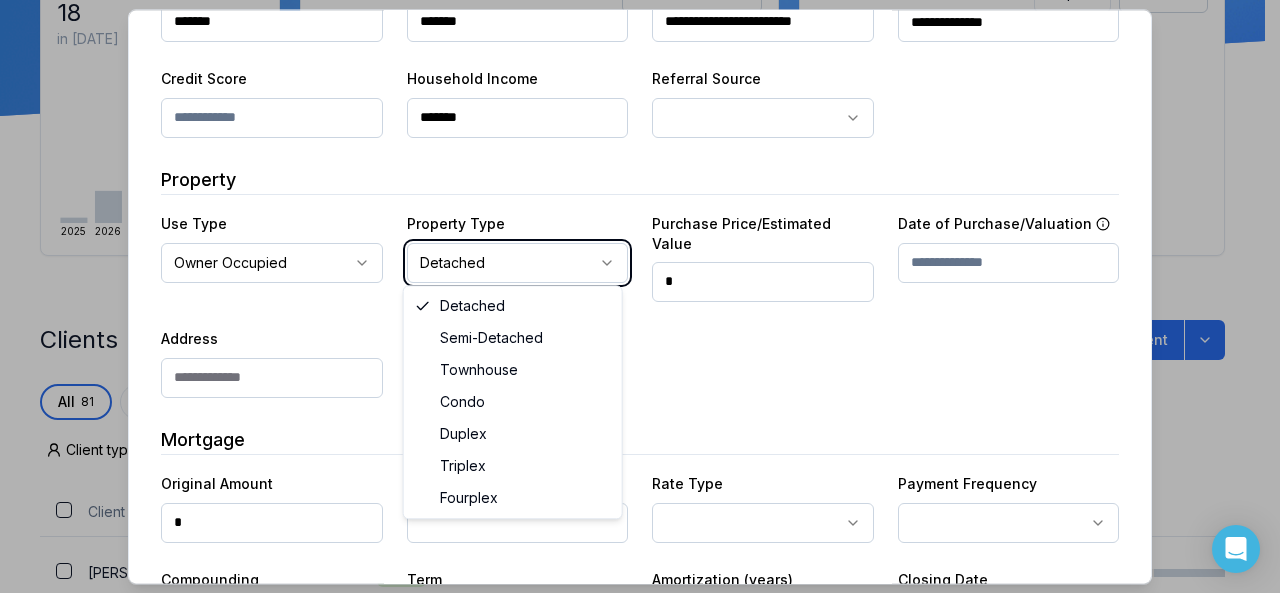 click on "Ownwell's platform is not optimized for mobile at this time.   For the best experience, please use a   desktop or laptop  to manage your account.   Note:  The   personalized homeownership reports   you generate for clients   are fully mobile-friendly   and can be easily viewed on any device. own well Dashboard Landing Page Adopt My Mortgage 81  of  100  clients used Purchase additional client capacity Insights Maturities by year 18 in [DATE] 2025 2026 2027 2028 2029 2030 Mortgages All active Average fixed rate 4.88% Average variable rate 4.44% 5% Average mortgage balance $321,772.29 Average LTV 90.02% Fixed   88 % Variable   12 % 5 years  84 % 3 years   16 % 1 year  0 % Digests Export [DATE] Sent Open rate Click rate Next home value estimate update [DATE] Next digest delivery period [DATE] - [DATE] Clients Search... Bulk action   Import from  Finmo Add client All 81 Priority 0 Maturing soon 3 Trade up potential 59 Savings potential 35 Equity potential 44 Trigger rate 0 Client type Rate type" at bounding box center (632, -34) 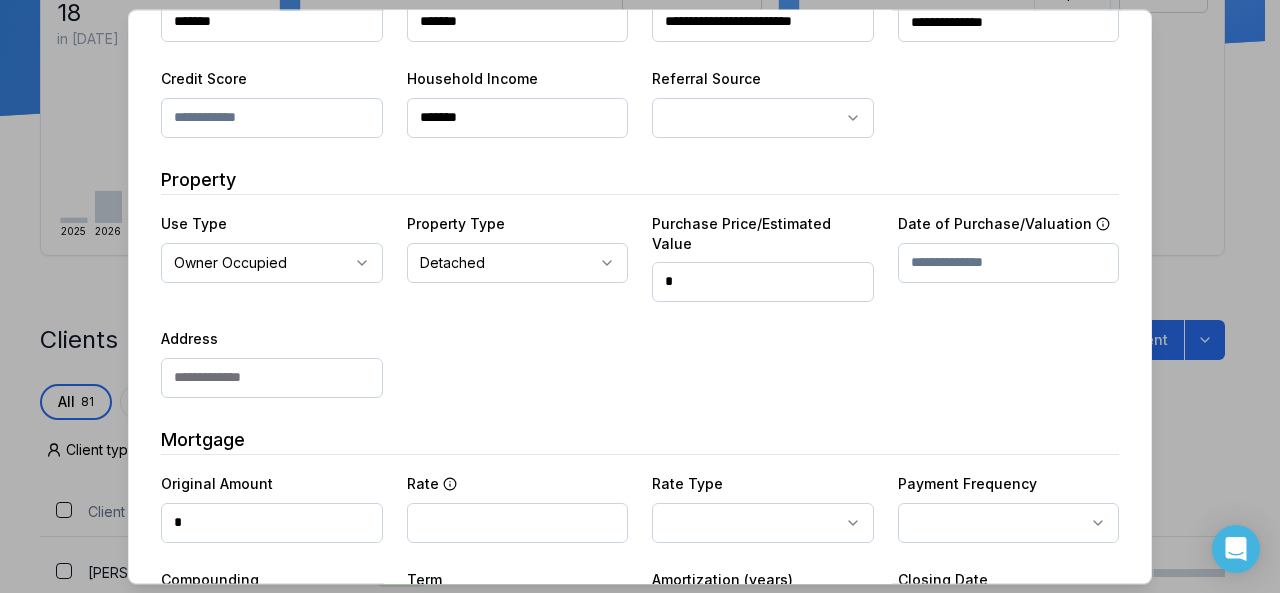 click on "*" at bounding box center (763, 282) 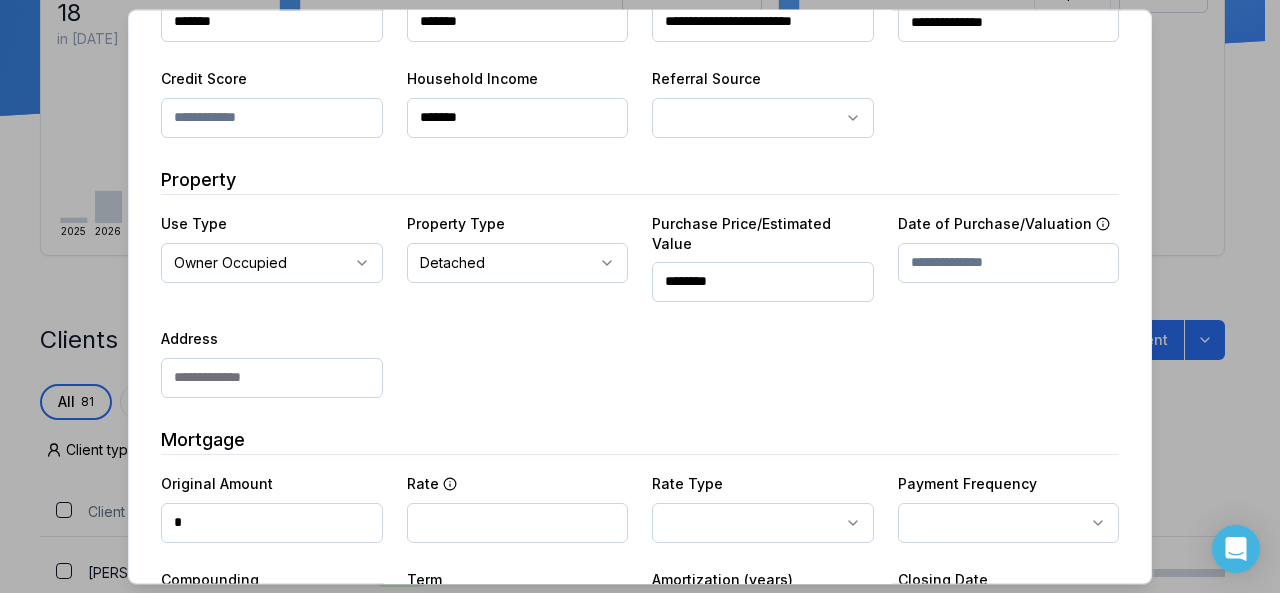 type on "********" 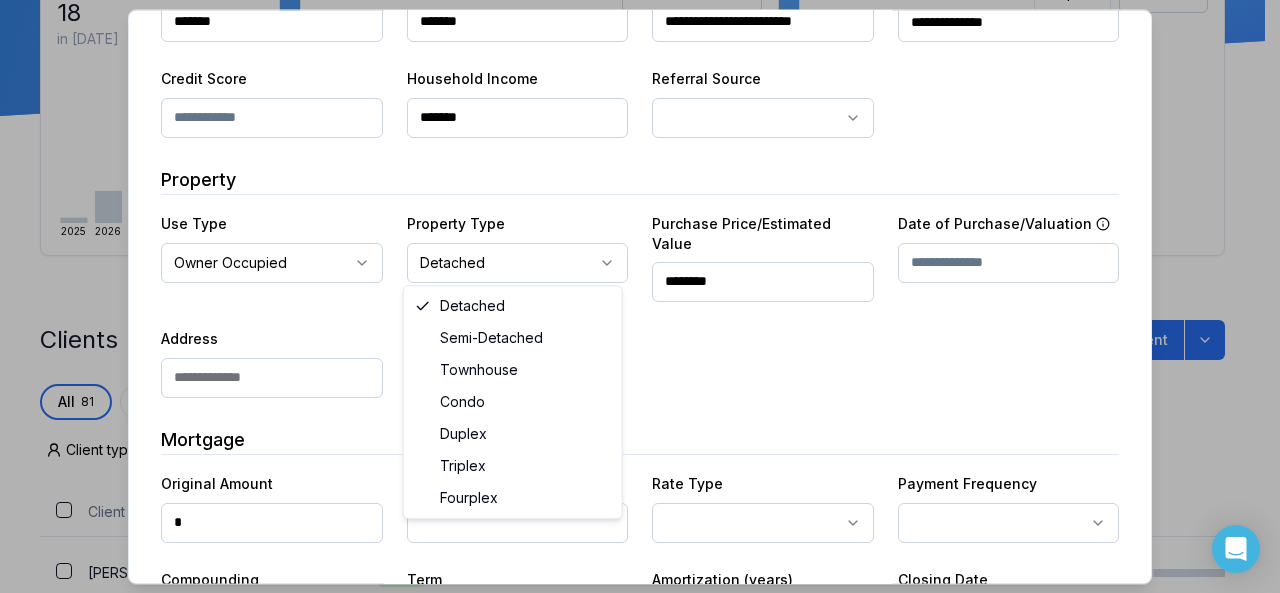 select on "*********" 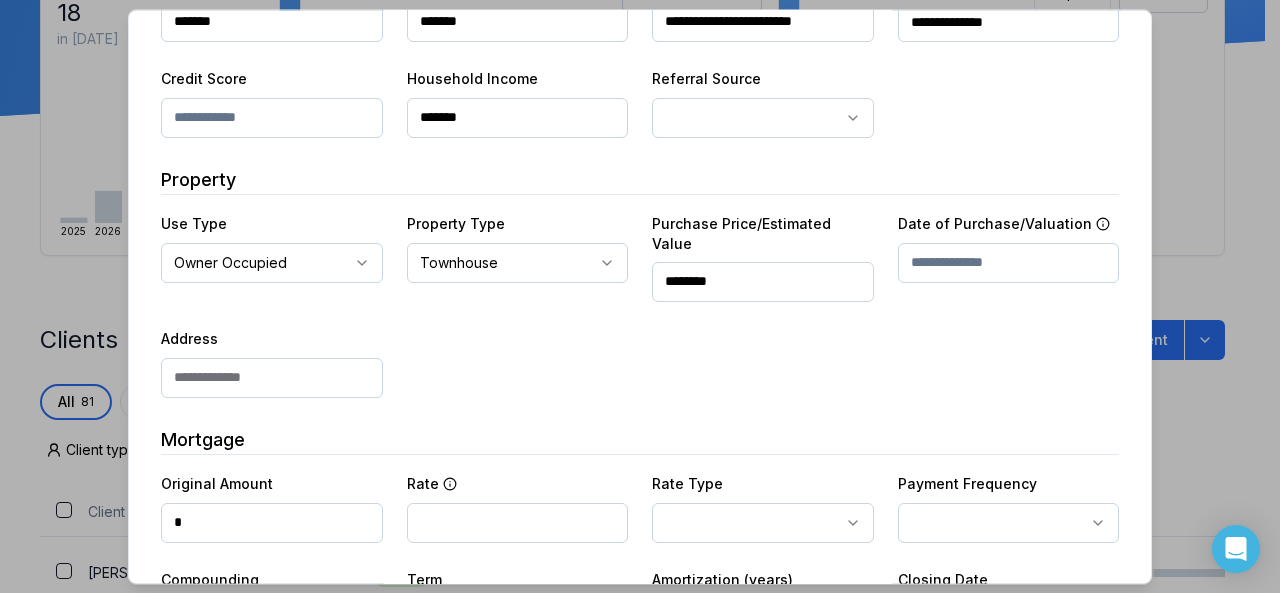 click at bounding box center (1009, 263) 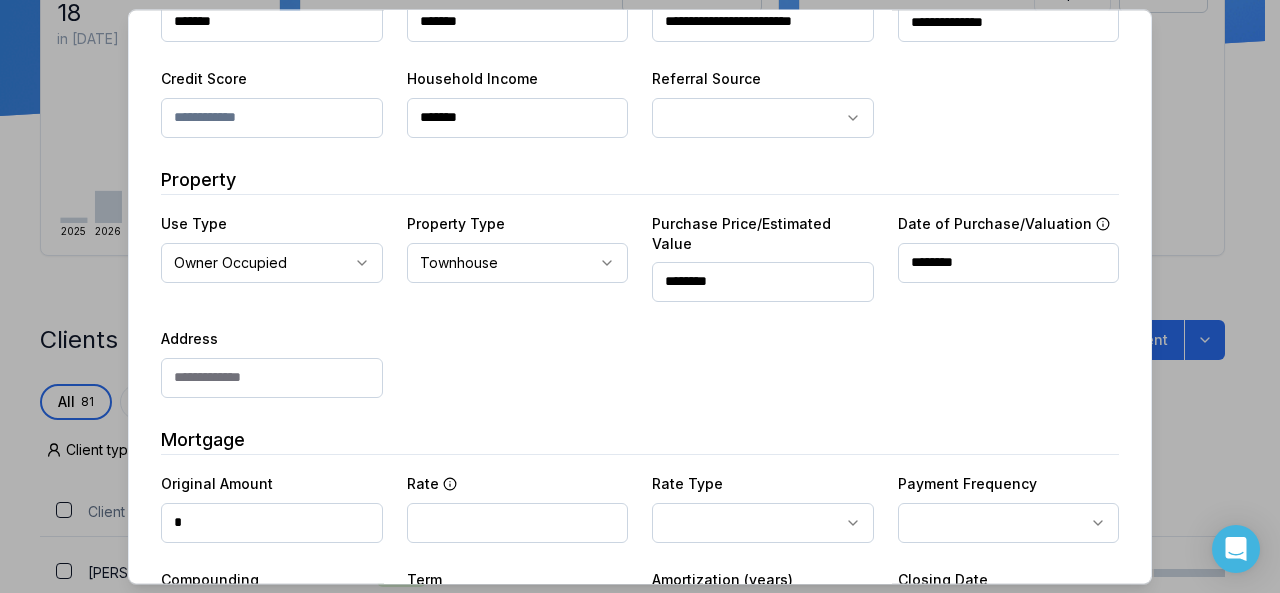 type on "********" 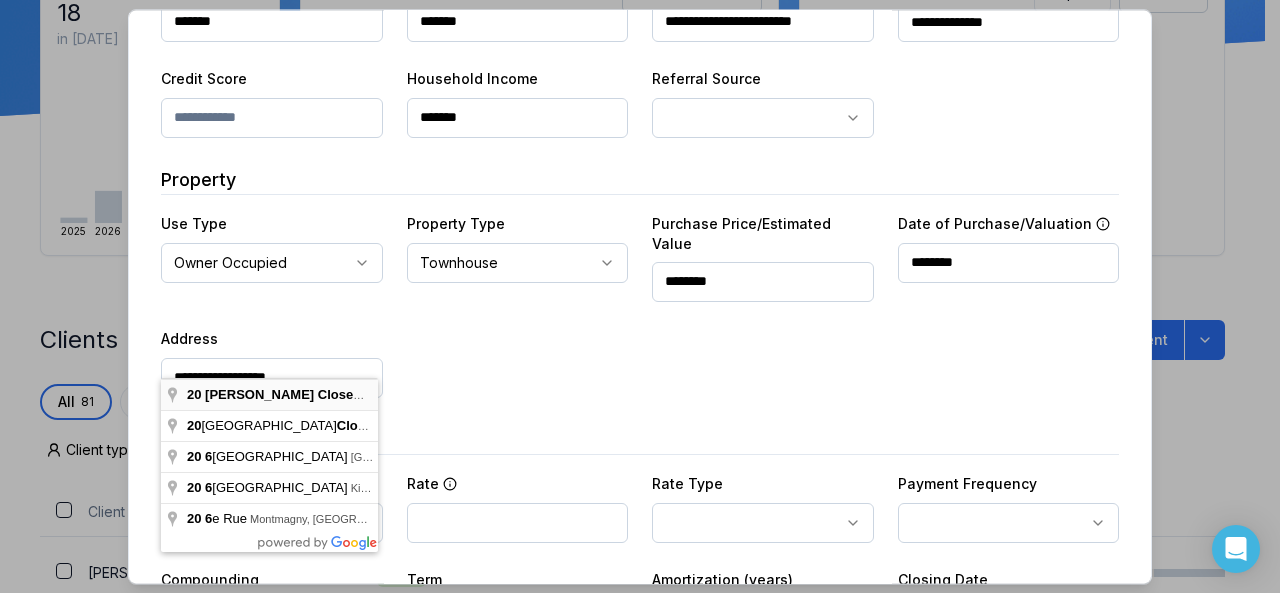 type on "**********" 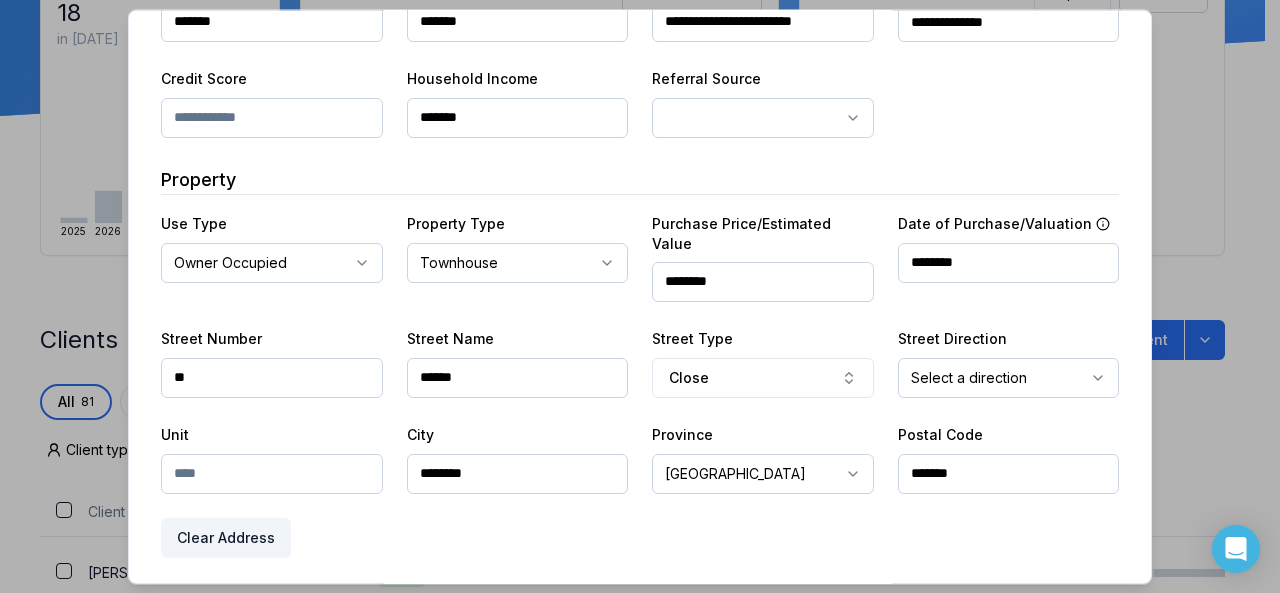 click at bounding box center (272, 474) 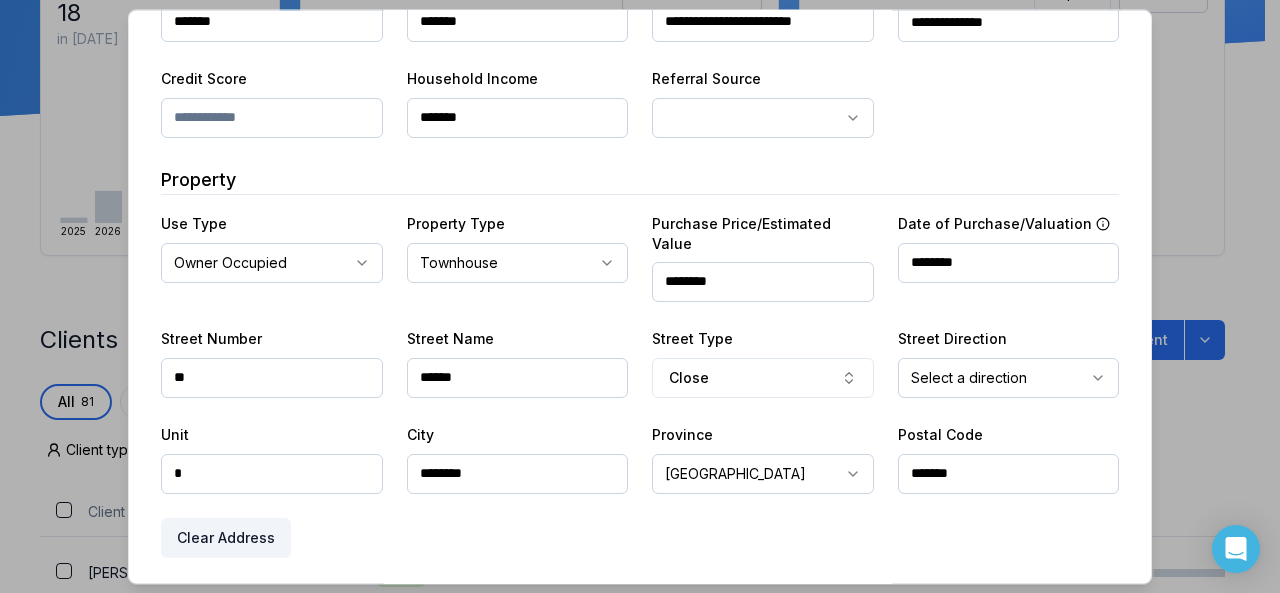 type on "*" 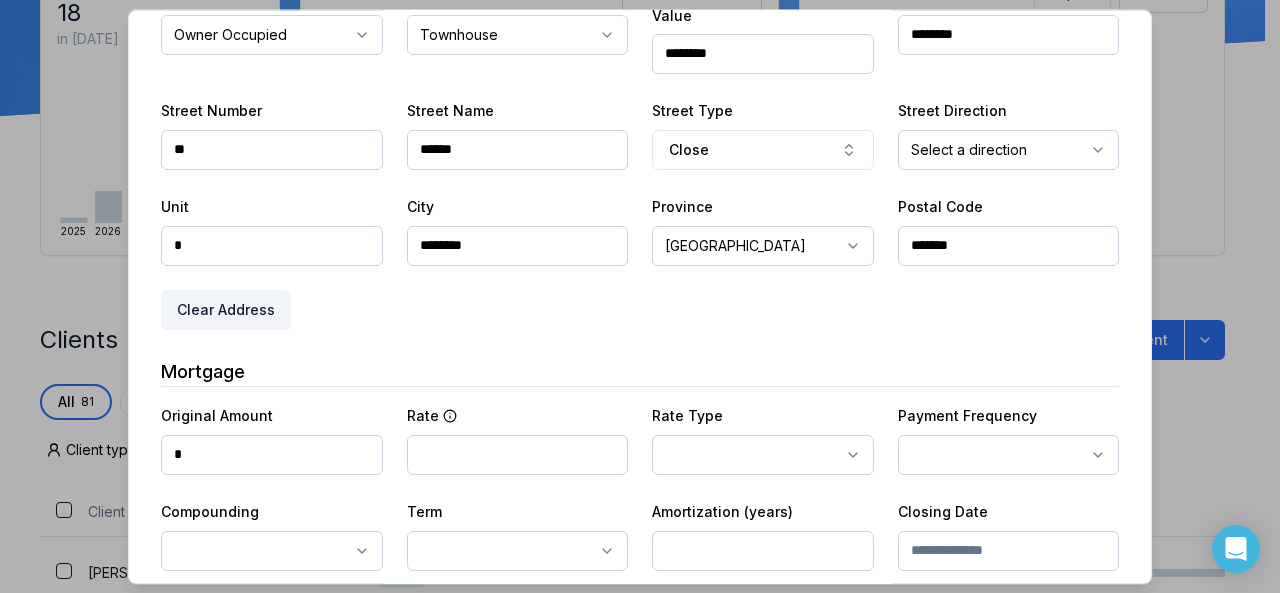 scroll, scrollTop: 554, scrollLeft: 0, axis: vertical 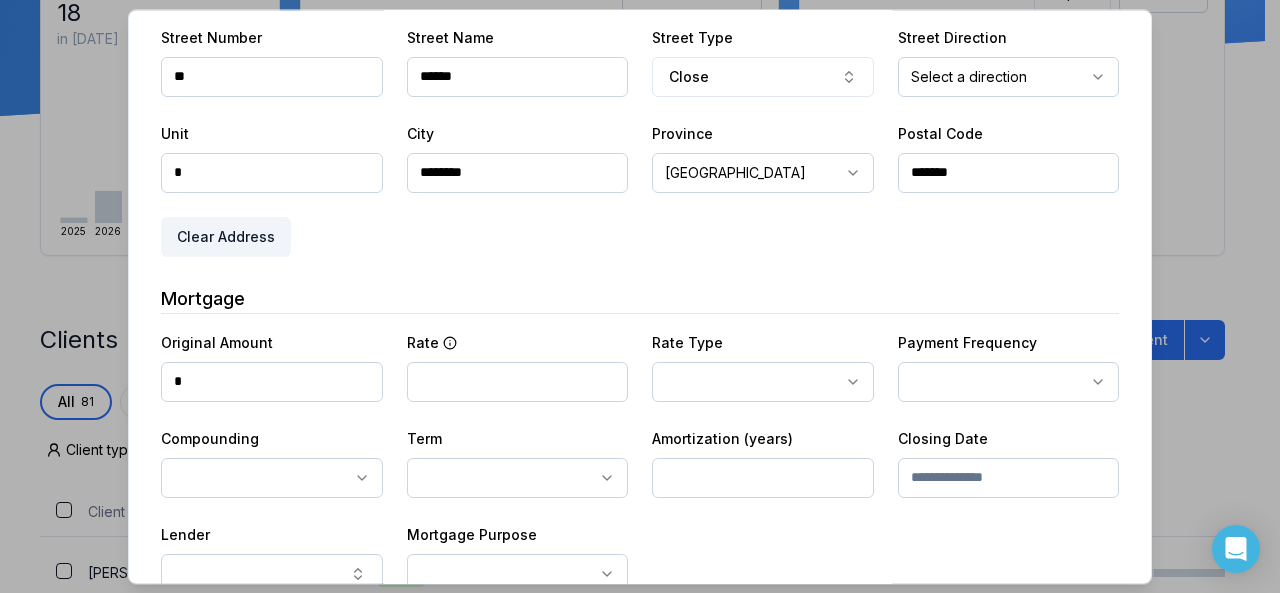 type on "*******" 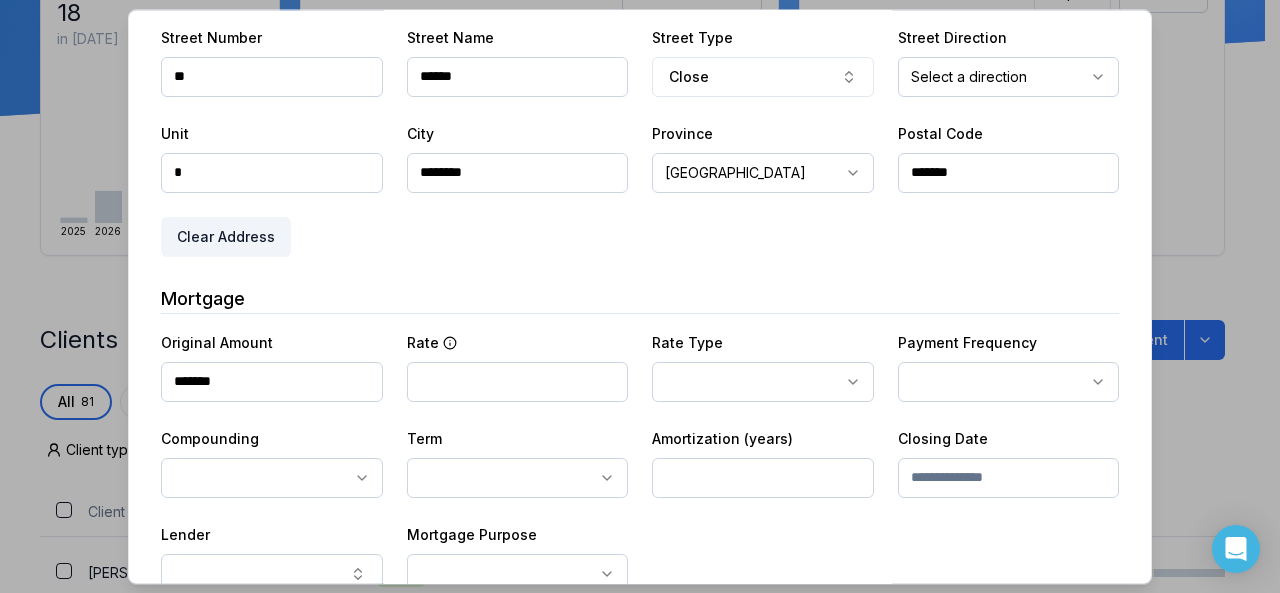 type on "*******" 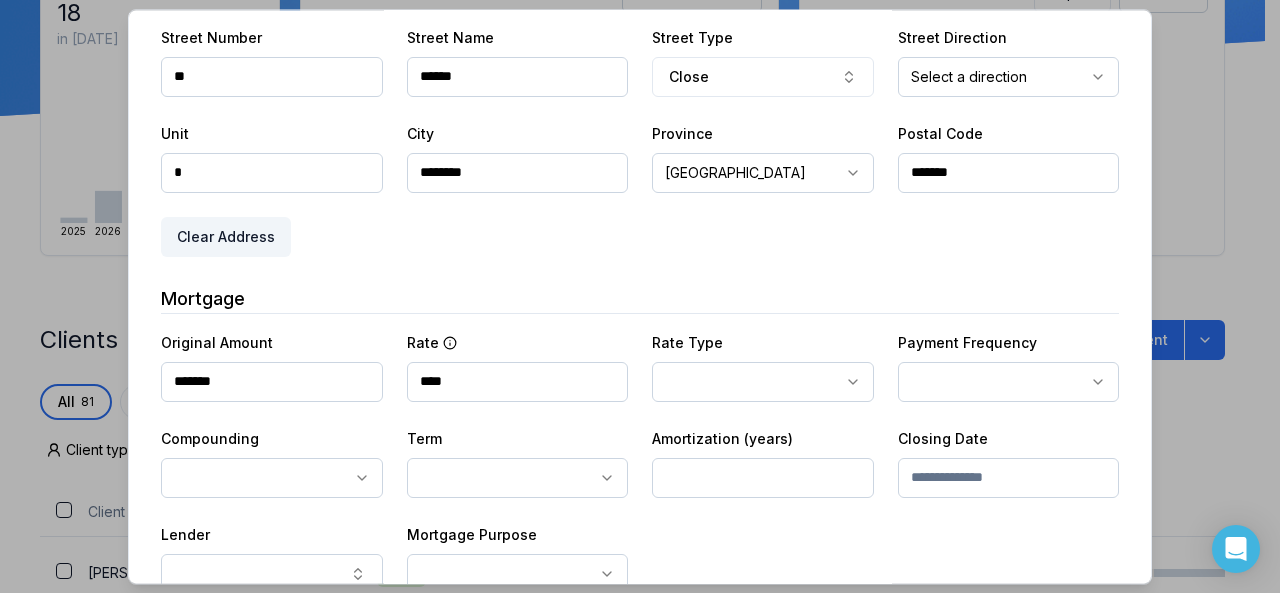 type on "****" 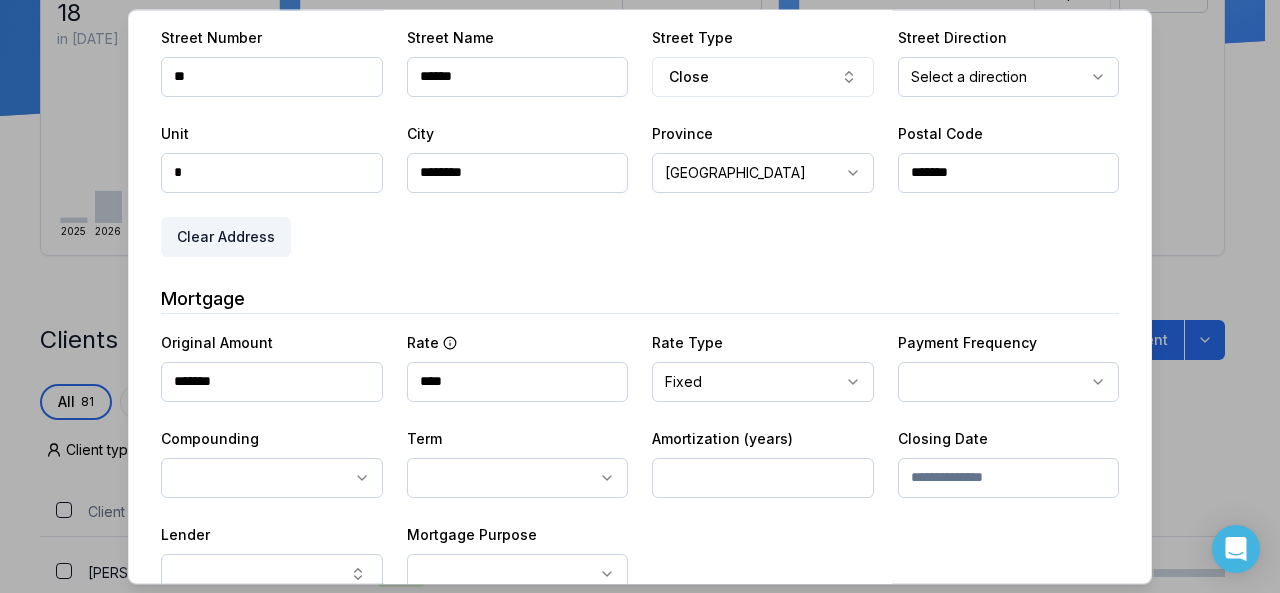 click on "Ownwell's platform is not optimized for mobile at this time.   For the best experience, please use a   desktop or laptop  to manage your account.   Note:  The   personalized homeownership reports   you generate for clients   are fully mobile-friendly   and can be easily viewed on any device. own well Dashboard Landing Page Adopt My Mortgage 81  of  100  clients used Purchase additional client capacity Insights Maturities by year 18 in [DATE] 2025 2026 2027 2028 2029 2030 Mortgages All active Average fixed rate 4.88% Average variable rate 4.44% 5% Average mortgage balance $321,772.29 Average LTV 90.02% Fixed   88 % Variable   12 % 5 years  84 % 3 years   16 % 1 year  0 % Digests Export [DATE] Sent Open rate Click rate Next home value estimate update [DATE] Next digest delivery period [DATE] - [DATE] Clients Search... Bulk action   Import from  Finmo Add client All 81 Priority 0 Maturing soon 3 Trade up potential 59 Savings potential 35 Equity potential 44 Trigger rate 0 Client type Rate type" at bounding box center (632, -34) 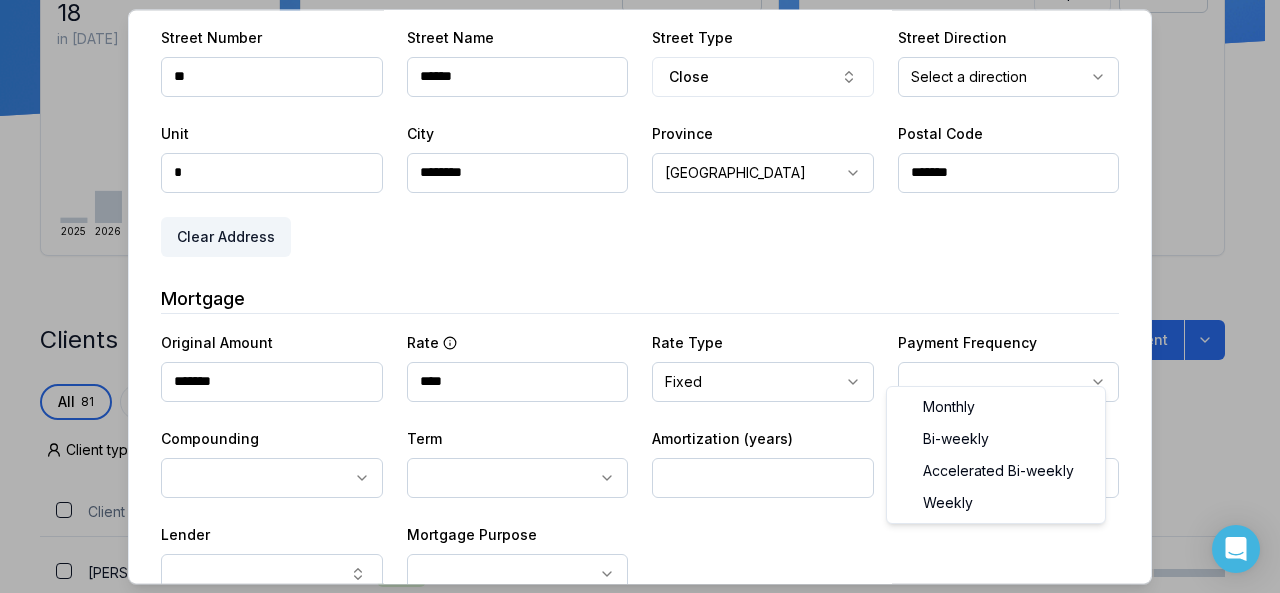select on "*******" 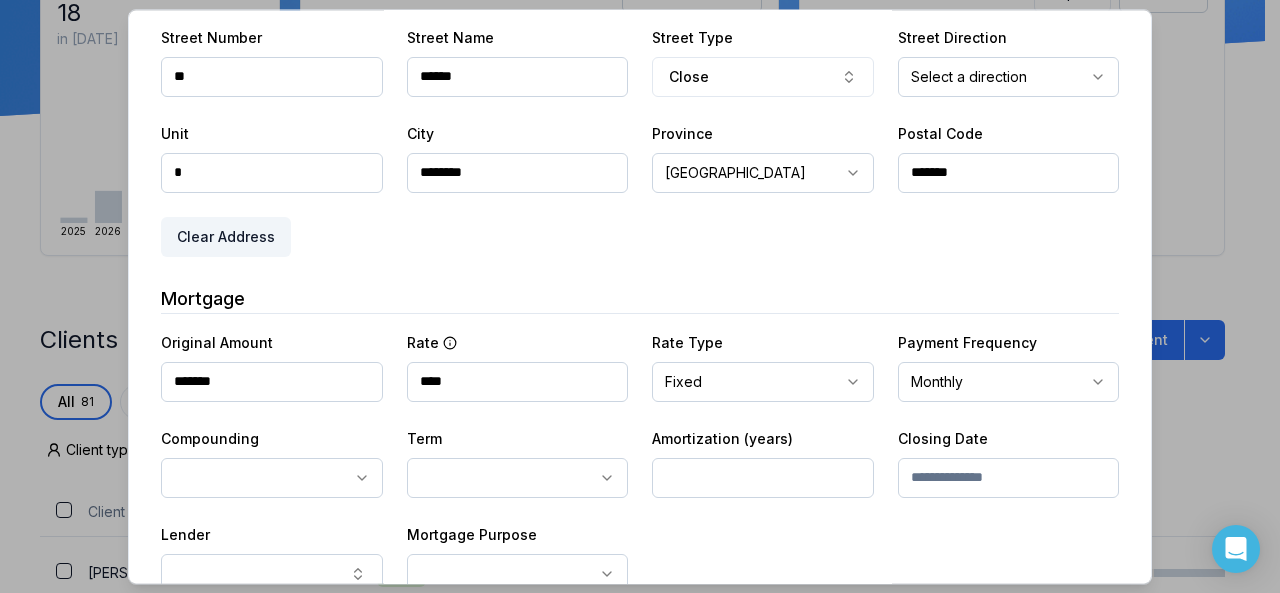 click on "Ownwell's platform is not optimized for mobile at this time.   For the best experience, please use a   desktop or laptop  to manage your account.   Note:  The   personalized homeownership reports   you generate for clients   are fully mobile-friendly   and can be easily viewed on any device. own well Dashboard Landing Page Adopt My Mortgage 81  of  100  clients used Purchase additional client capacity Insights Maturities by year 18 in [DATE] 2025 2026 2027 2028 2029 2030 Mortgages All active Average fixed rate 4.88% Average variable rate 4.44% 5% Average mortgage balance $321,772.29 Average LTV 90.02% Fixed   88 % Variable   12 % 5 years  84 % 3 years   16 % 1 year  0 % Digests Export [DATE] Sent Open rate Click rate Next home value estimate update [DATE] Next digest delivery period [DATE] - [DATE] Clients Search... Bulk action   Import from  Finmo Add client All 81 Priority 0 Maturing soon 3 Trade up potential 59 Savings potential 35 Equity potential 44 Trigger rate 0 Client type Rate type" at bounding box center (632, -34) 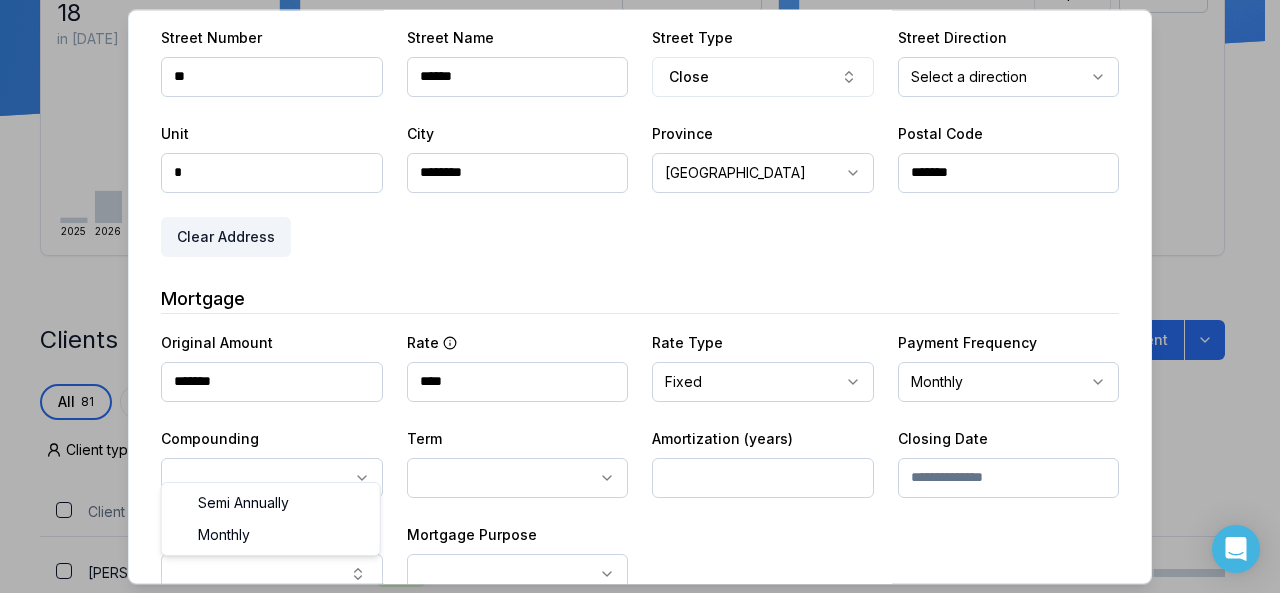 select on "**********" 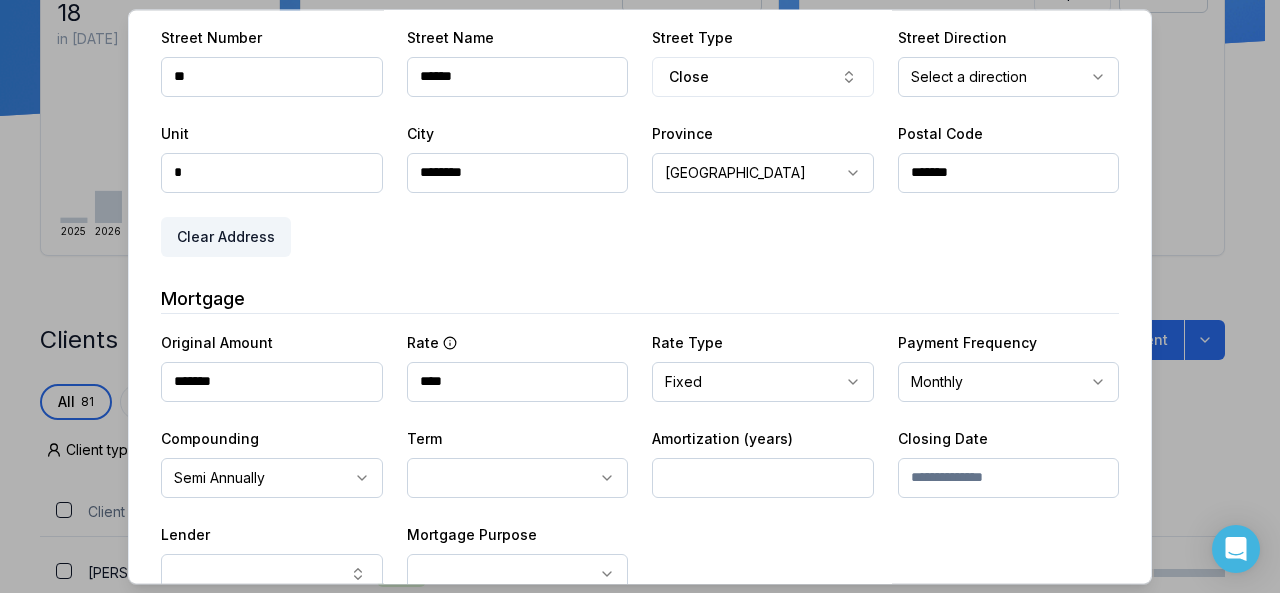 click on "Ownwell's platform is not optimized for mobile at this time.   For the best experience, please use a   desktop or laptop  to manage your account.   Note:  The   personalized homeownership reports   you generate for clients   are fully mobile-friendly   and can be easily viewed on any device. own well Dashboard Landing Page Adopt My Mortgage 81  of  100  clients used Purchase additional client capacity Insights Maturities by year 18 in [DATE] 2025 2026 2027 2028 2029 2030 Mortgages All active Average fixed rate 4.88% Average variable rate 4.44% 5% Average mortgage balance $321,772.29 Average LTV 90.02% Fixed   88 % Variable   12 % 5 years  84 % 3 years   16 % 1 year  0 % Digests Export [DATE] Sent Open rate Click rate Next home value estimate update [DATE] Next digest delivery period [DATE] - [DATE] Clients Search... Bulk action   Import from  Finmo Add client All 81 Priority 0 Maturing soon 3 Trade up potential 59 Savings potential 35 Equity potential 44 Trigger rate 0 Client type Rate type" at bounding box center [632, -34] 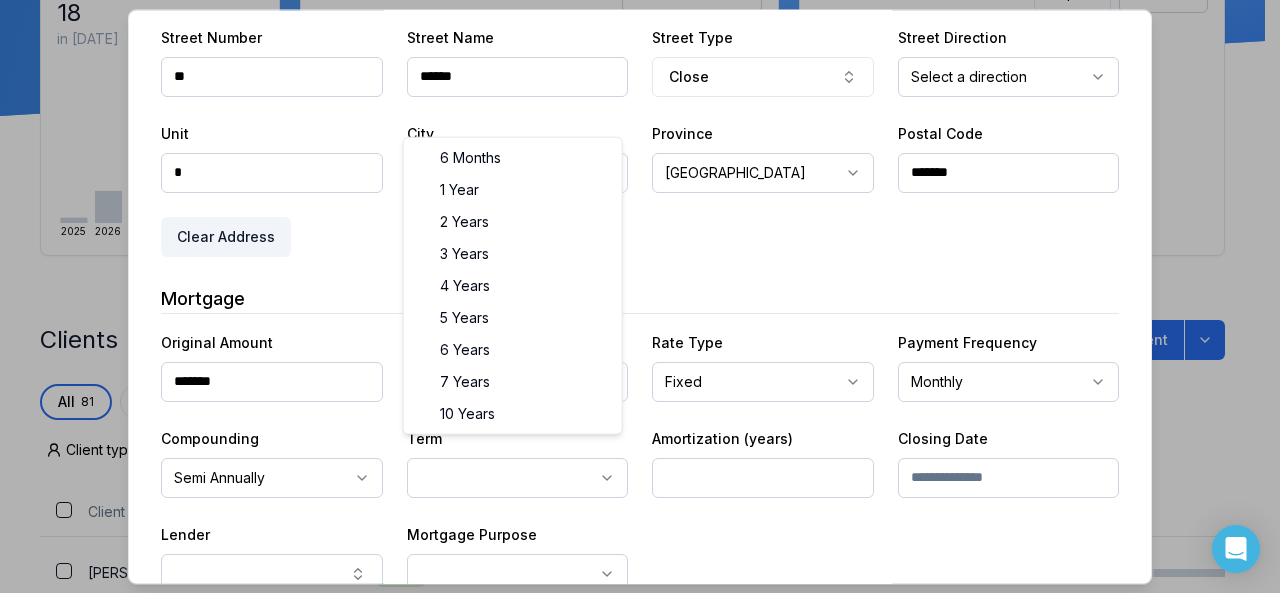 select on "**" 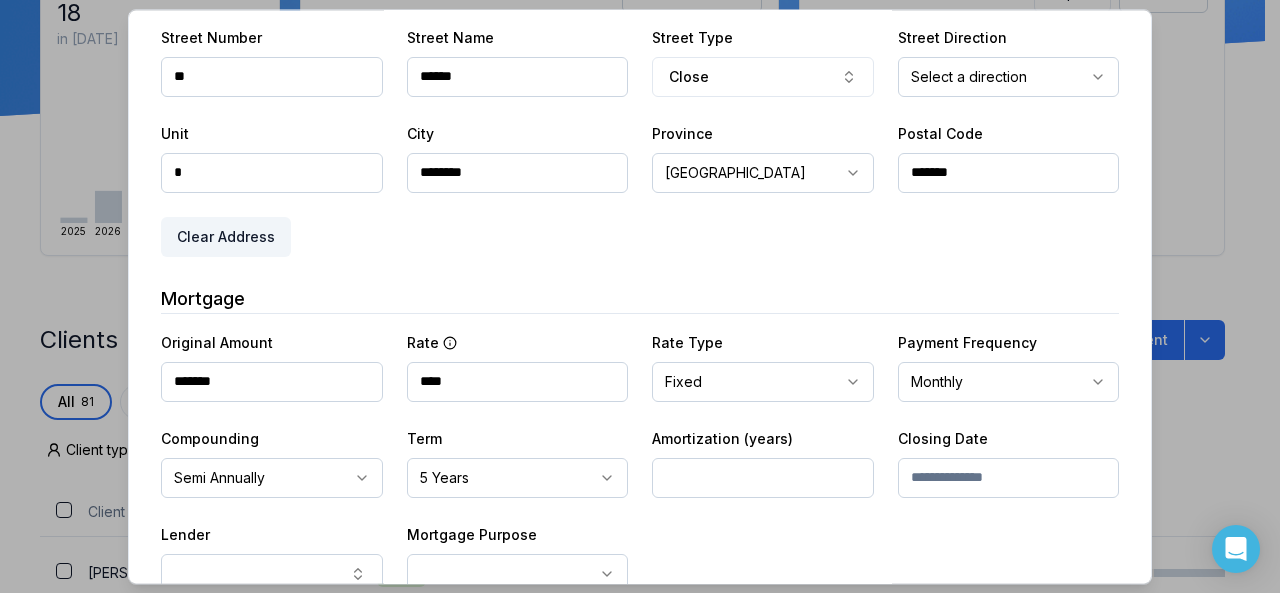 click at bounding box center (763, 478) 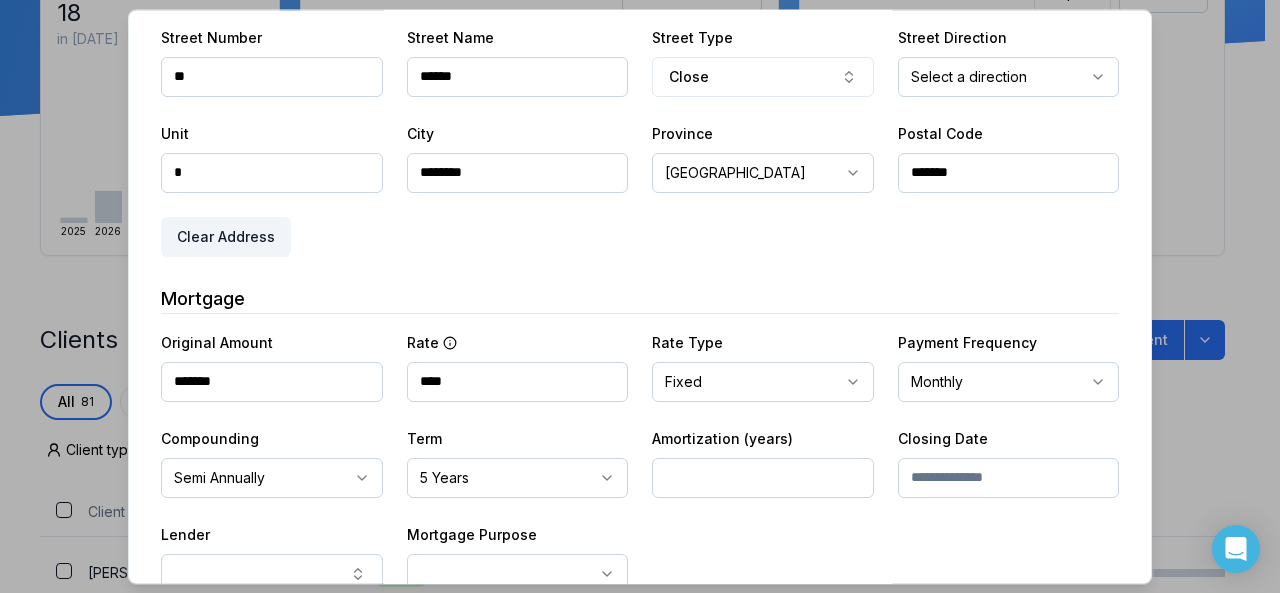type on "**" 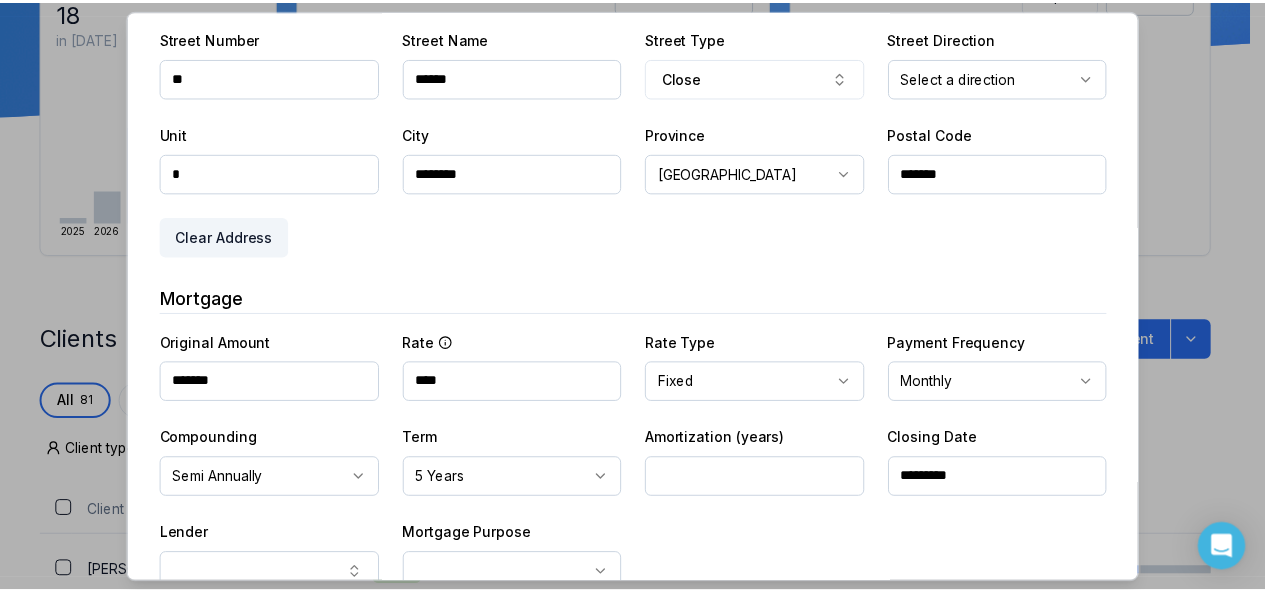 scroll, scrollTop: 644, scrollLeft: 0, axis: vertical 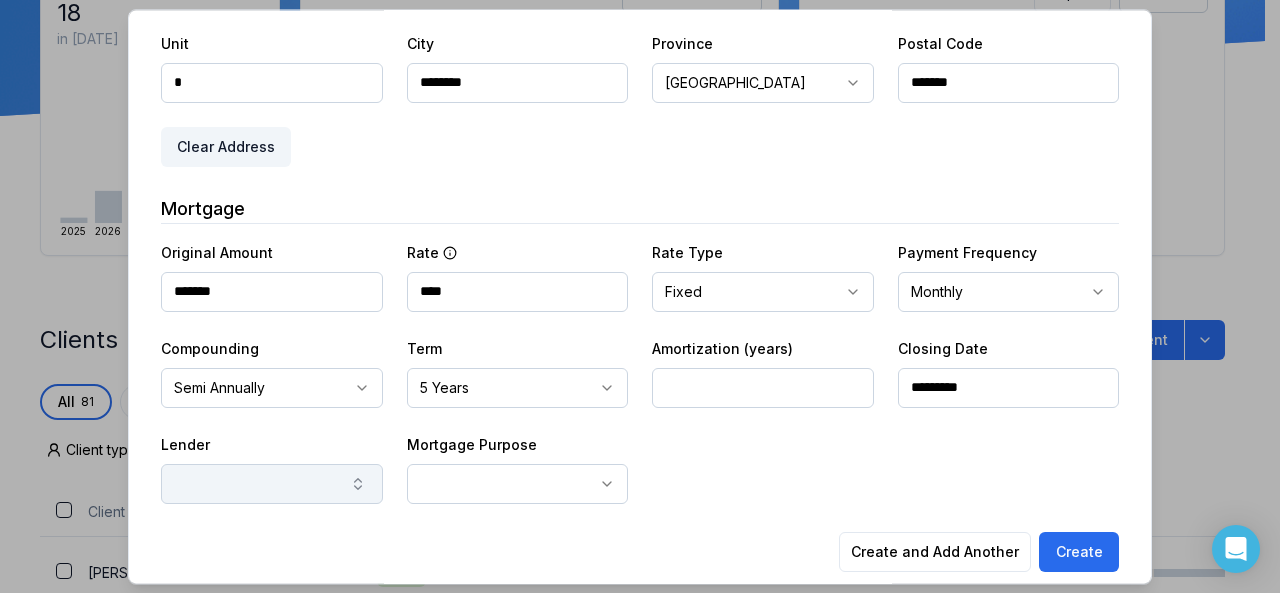 type on "*********" 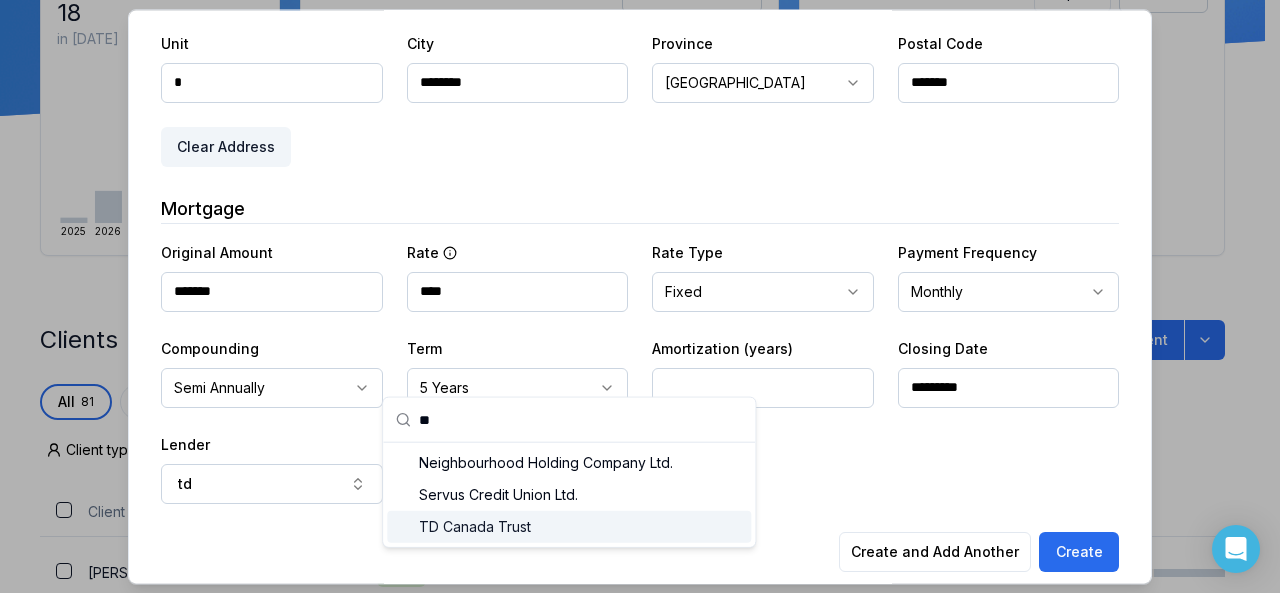 click on "TD Canada Trust" at bounding box center [569, 527] 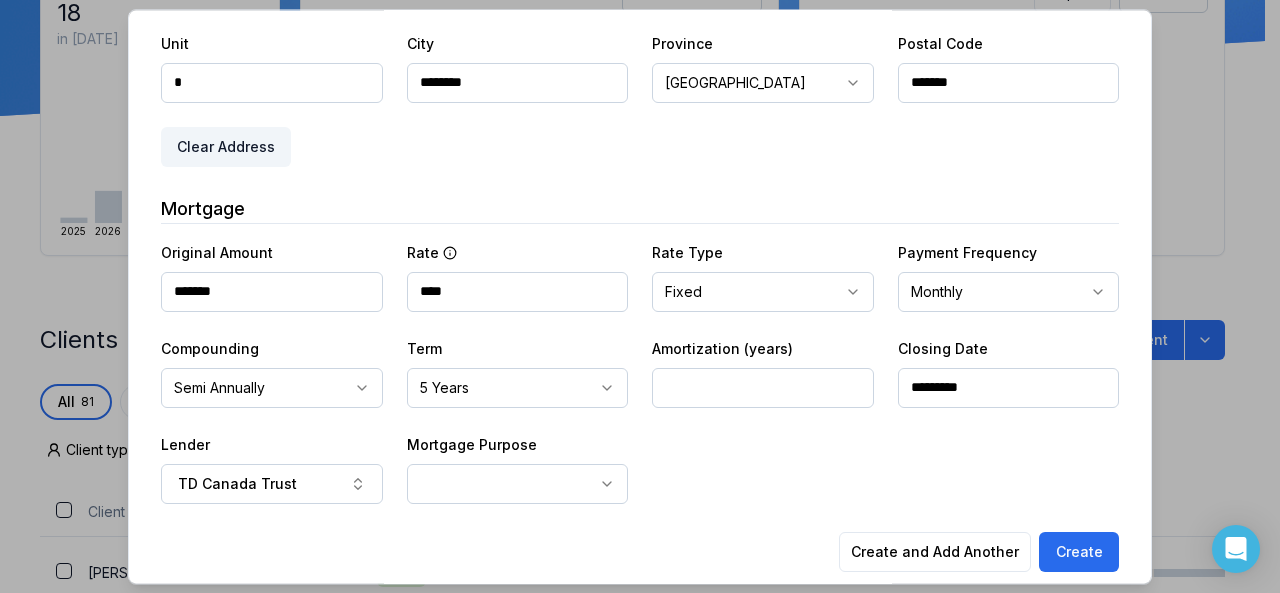 click on "Ownwell's platform is not optimized for mobile at this time.   For the best experience, please use a   desktop or laptop  to manage your account.   Note:  The   personalized homeownership reports   you generate for clients   are fully mobile-friendly   and can be easily viewed on any device. own well Dashboard Landing Page Adopt My Mortgage 81  of  100  clients used Purchase additional client capacity Insights Maturities by year 18 in [DATE] 2025 2026 2027 2028 2029 2030 Mortgages All active Average fixed rate 4.88% Average variable rate 4.44% 5% Average mortgage balance $321,772.29 Average LTV 90.02% Fixed   88 % Variable   12 % 5 years  84 % 3 years   16 % 1 year  0 % Digests Export [DATE] Sent Open rate Click rate Next home value estimate update [DATE] Next digest delivery period [DATE] - [DATE] Clients Search... Bulk action   Import from  Finmo Add client All 81 Priority 0 Maturing soon 3 Trade up potential 59 Savings potential 35 Equity potential 44 Trigger rate 0 Client type Rate type" at bounding box center [632, -34] 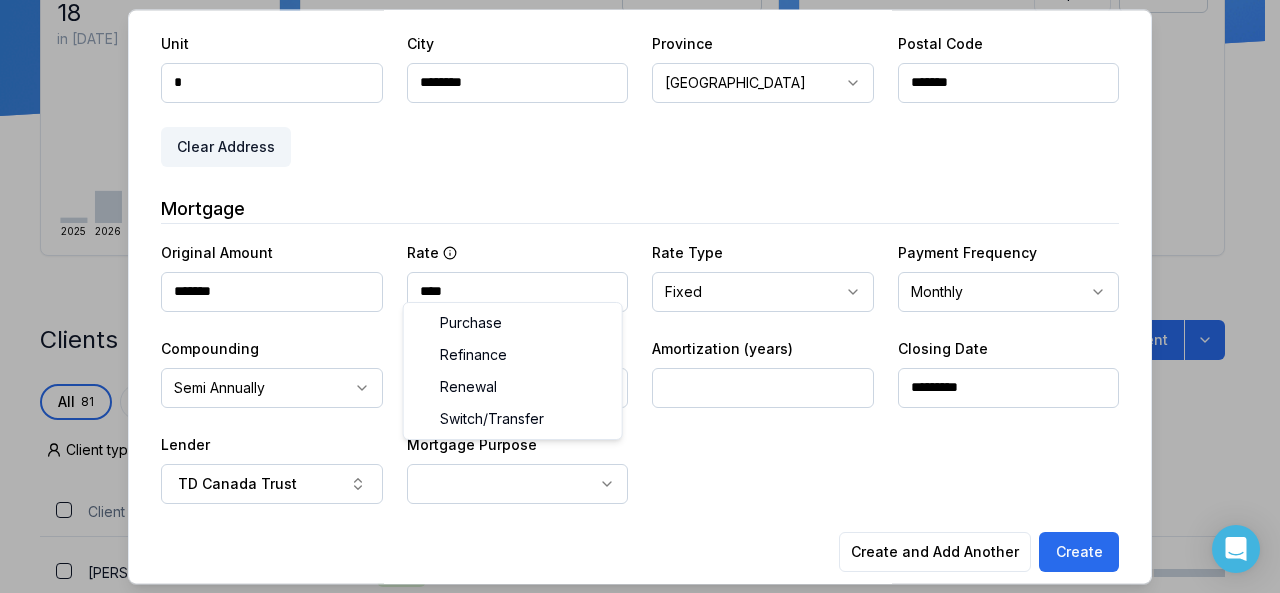 select on "*********" 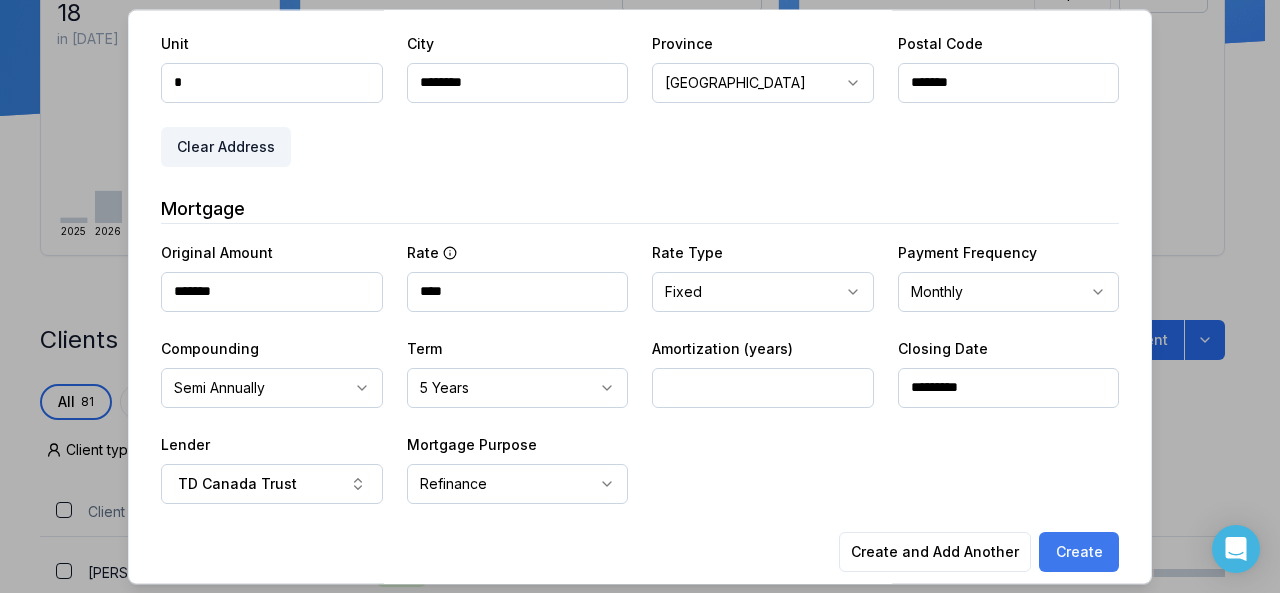 click on "Create" at bounding box center (1079, 552) 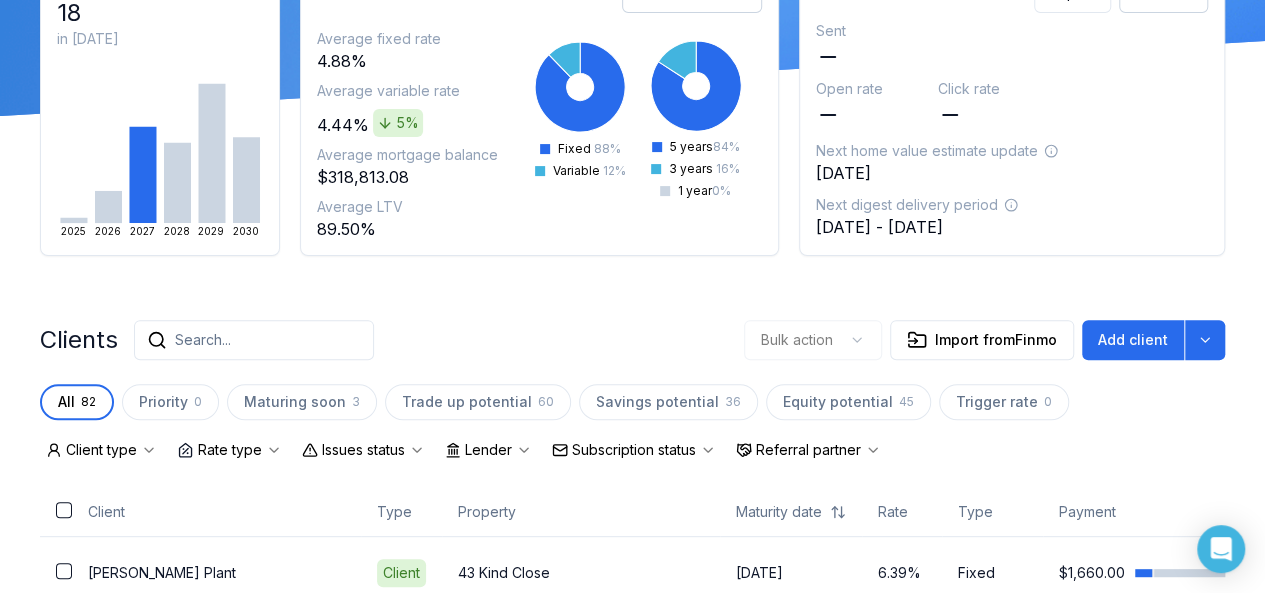 scroll, scrollTop: 288, scrollLeft: 0, axis: vertical 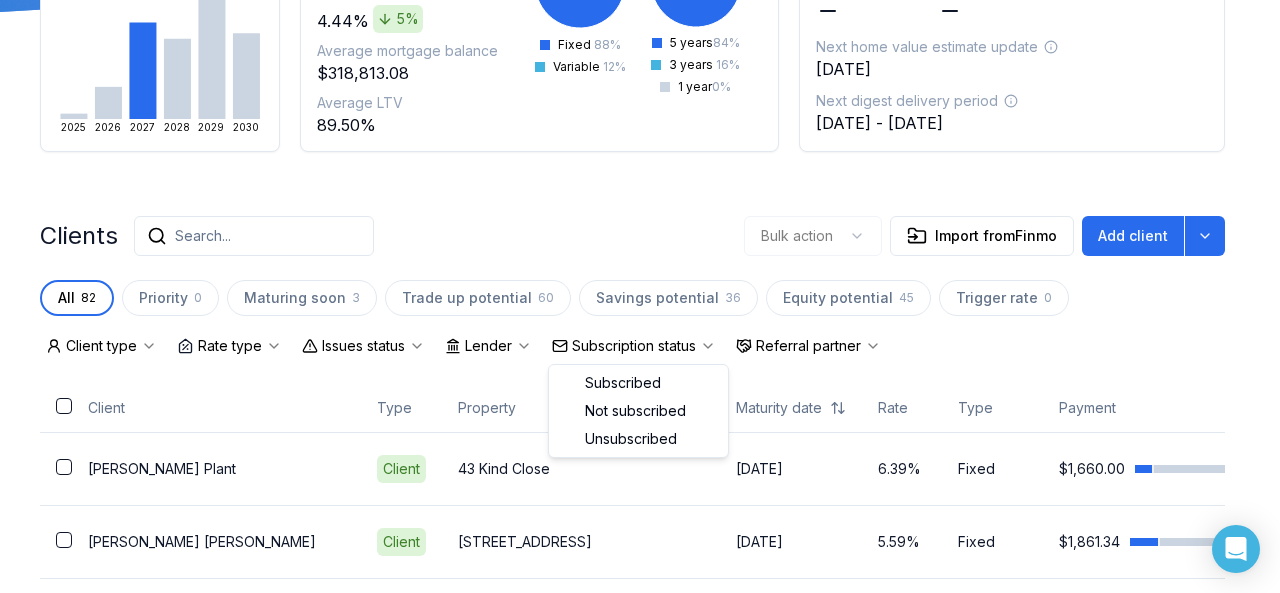 click on "Subscription status" at bounding box center (634, 346) 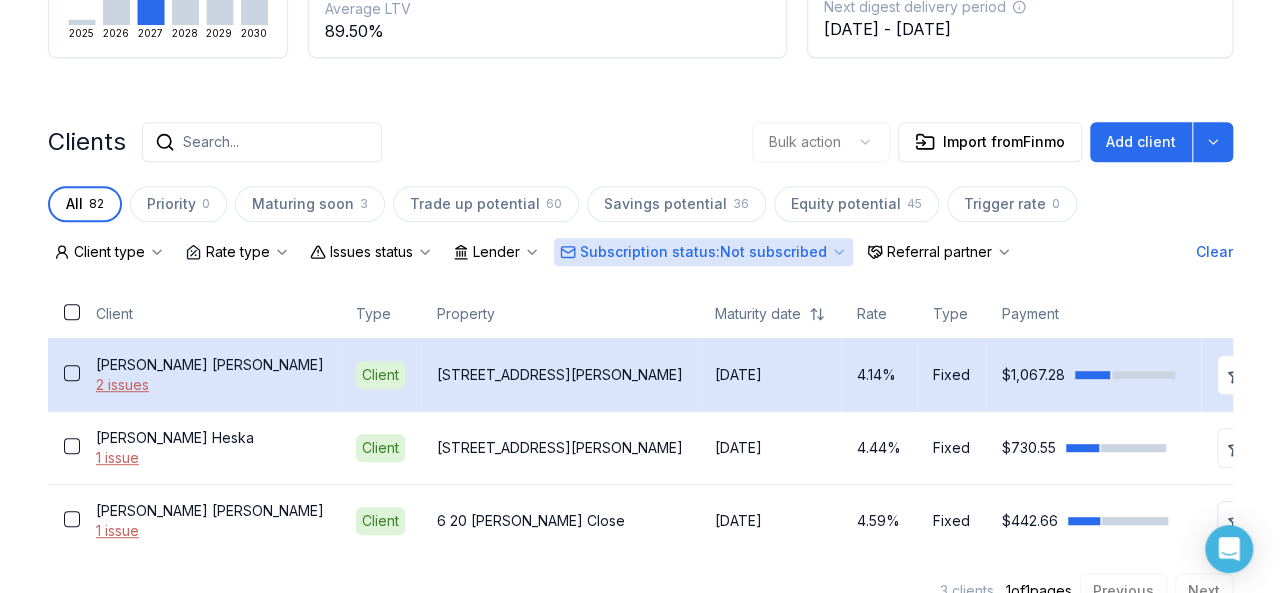 scroll, scrollTop: 420, scrollLeft: 0, axis: vertical 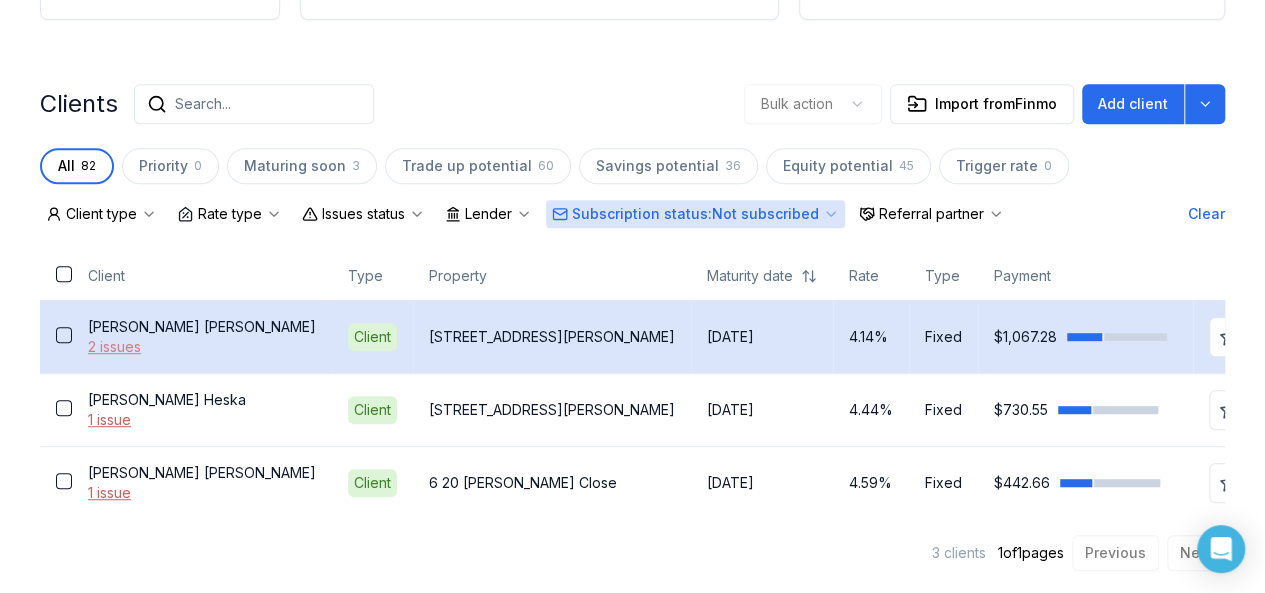 click on "2   issues" at bounding box center [202, 347] 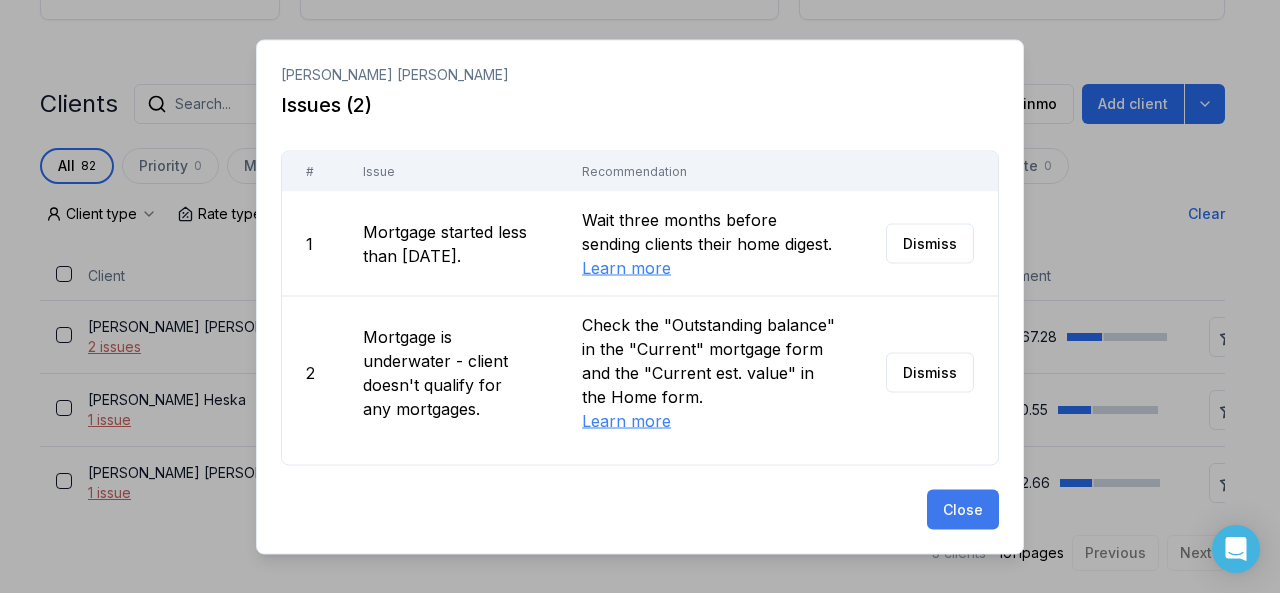click on "Close" at bounding box center [963, 509] 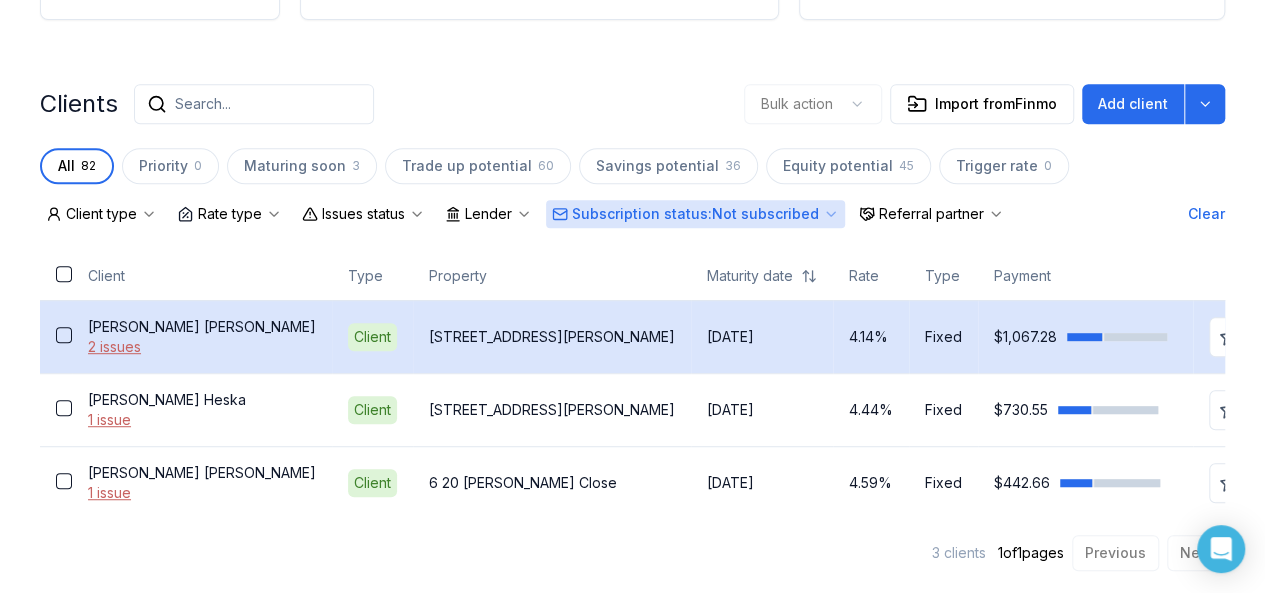 click 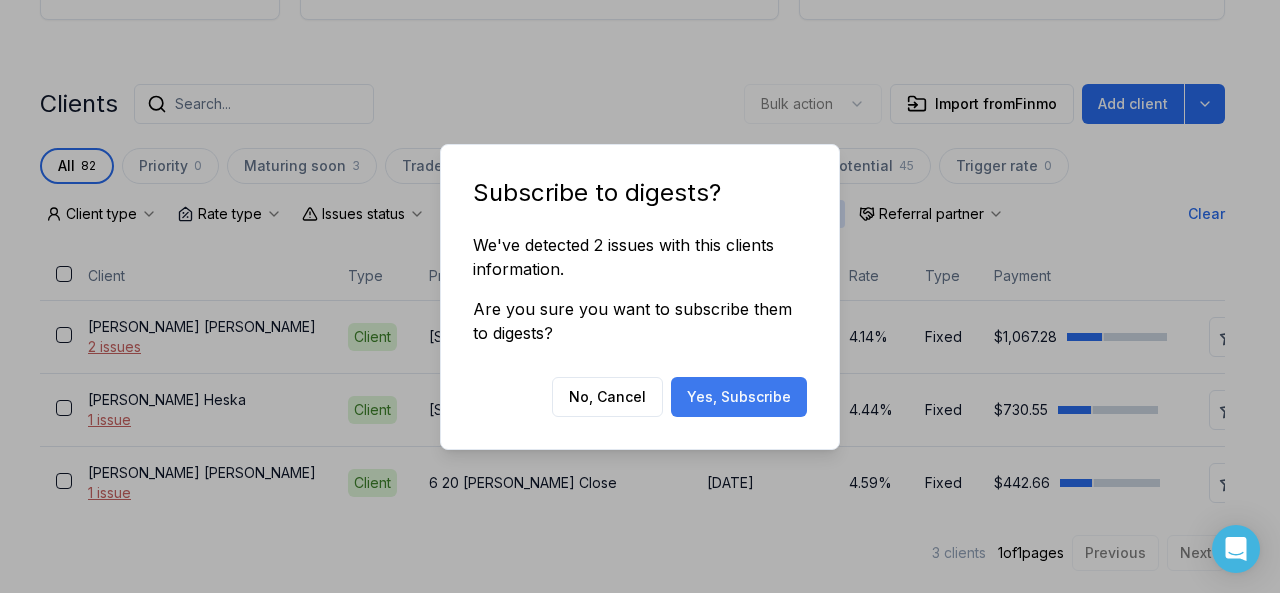 click on "Yes, Subscribe" at bounding box center (739, 397) 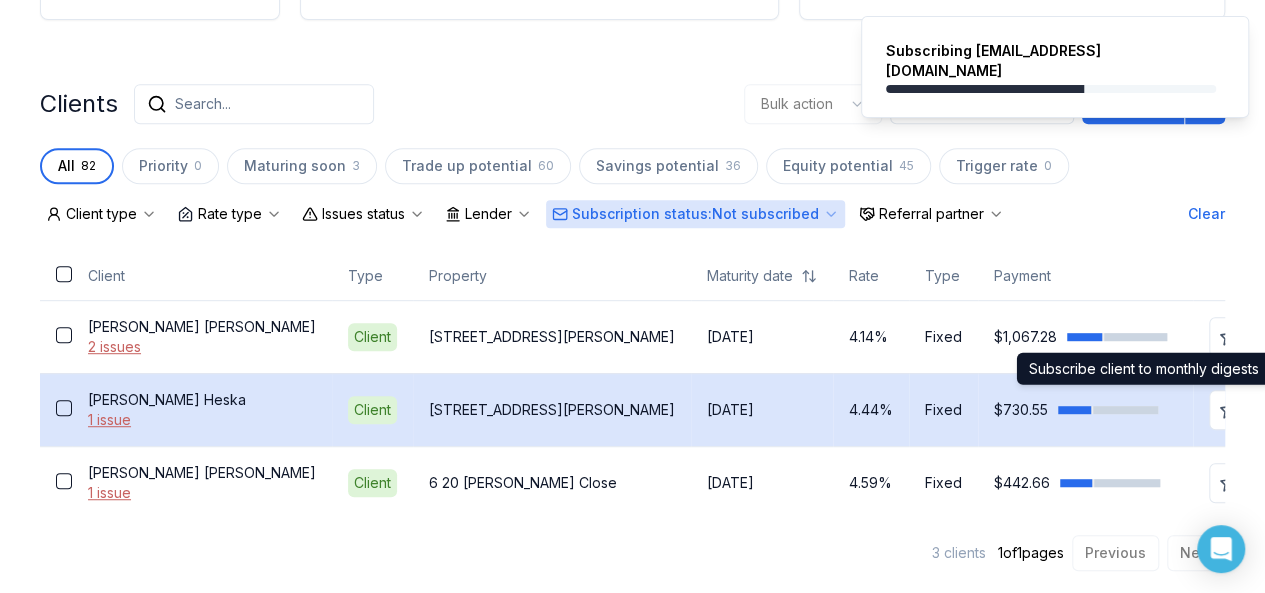 click 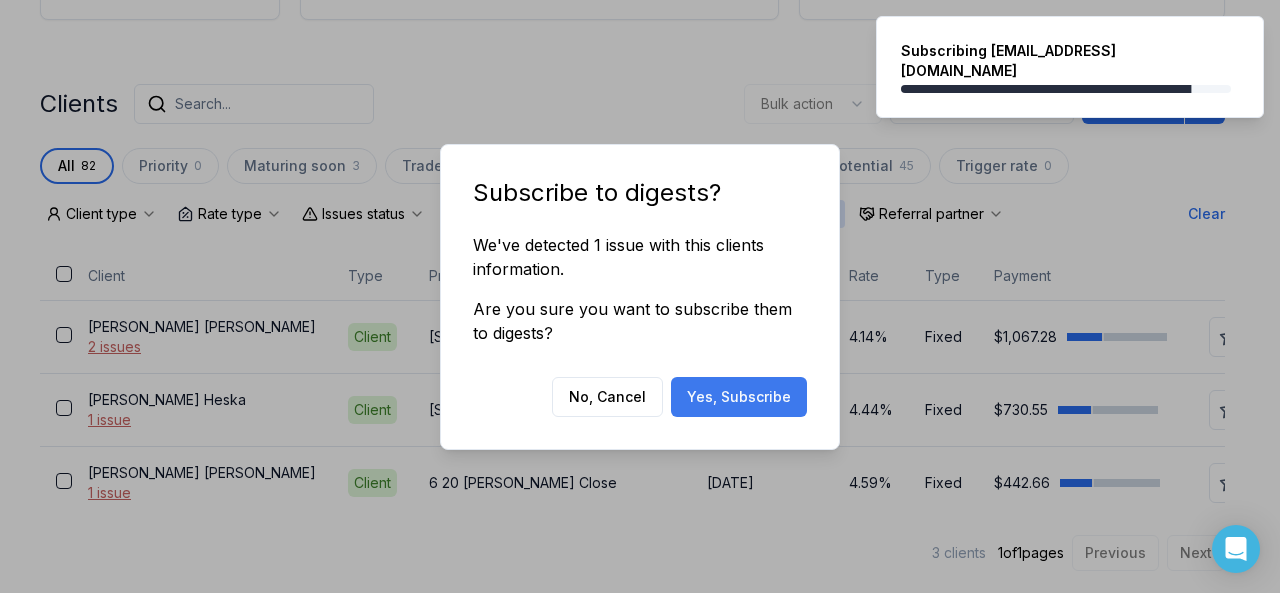 click on "Yes, Subscribe" at bounding box center (739, 397) 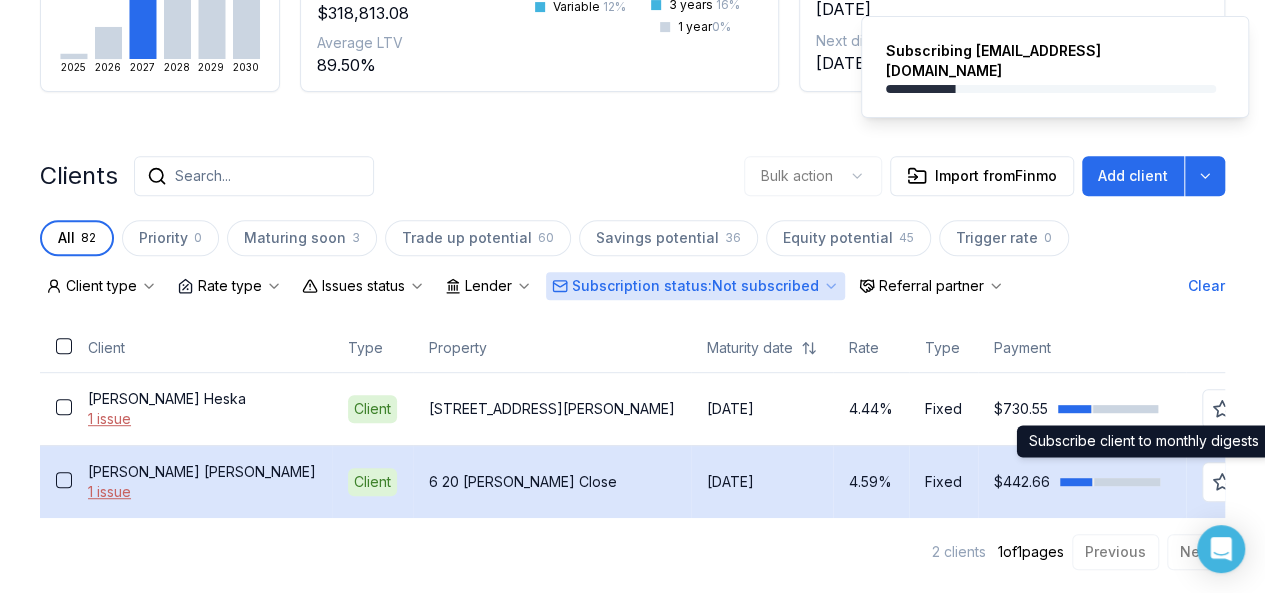 click at bounding box center (1318, 482) 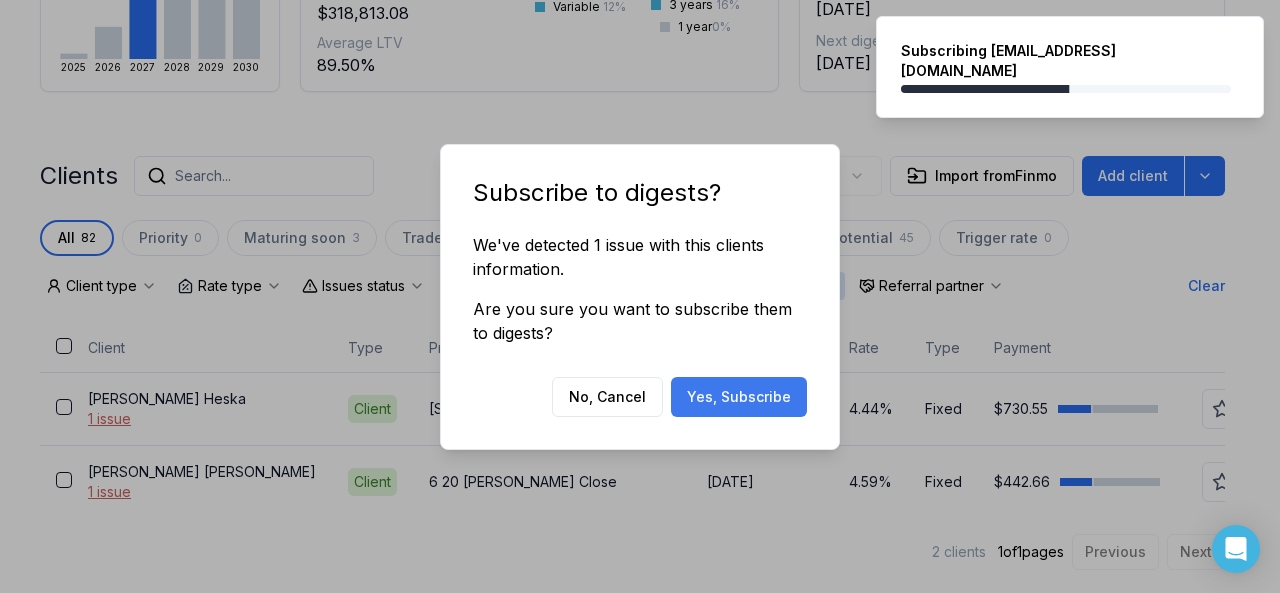 click on "Yes, Subscribe" at bounding box center [739, 397] 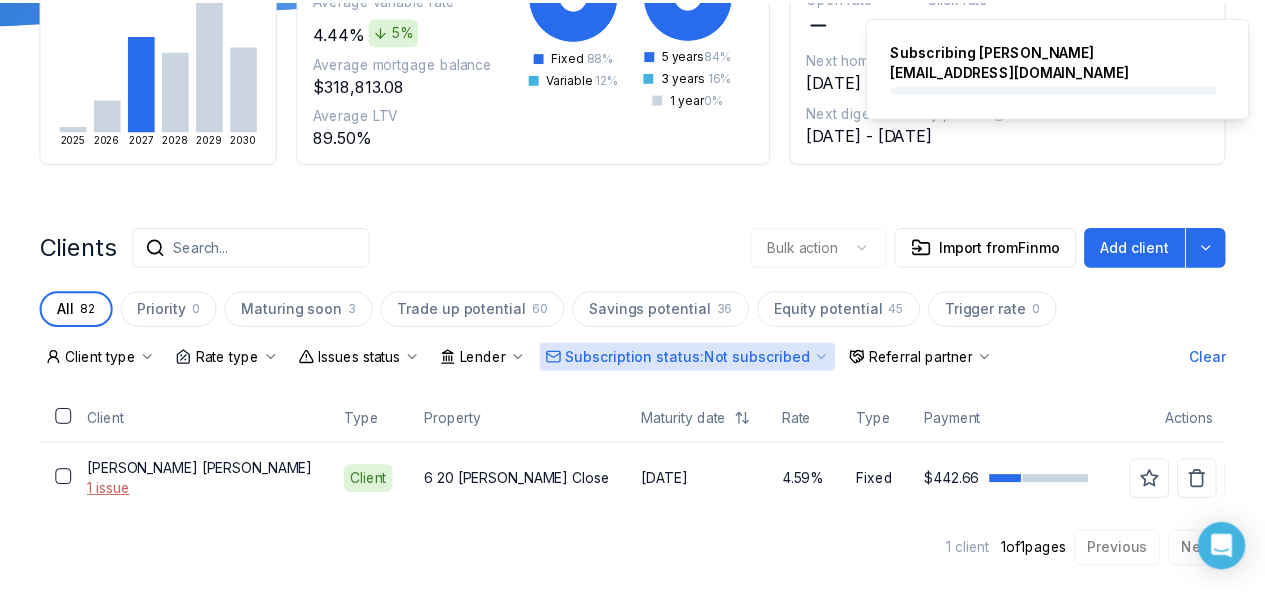 scroll, scrollTop: 275, scrollLeft: 0, axis: vertical 